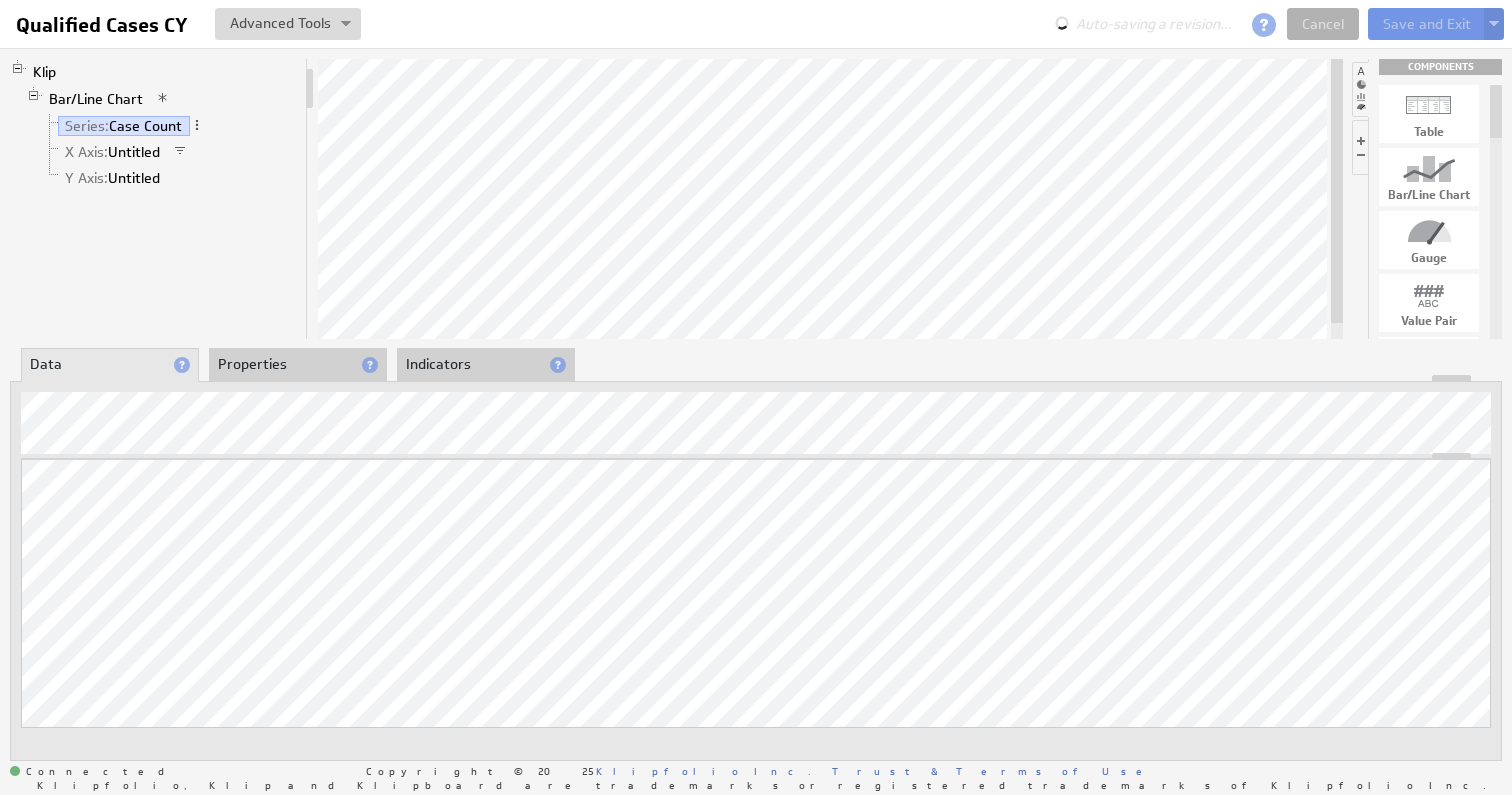 scroll, scrollTop: 0, scrollLeft: 0, axis: both 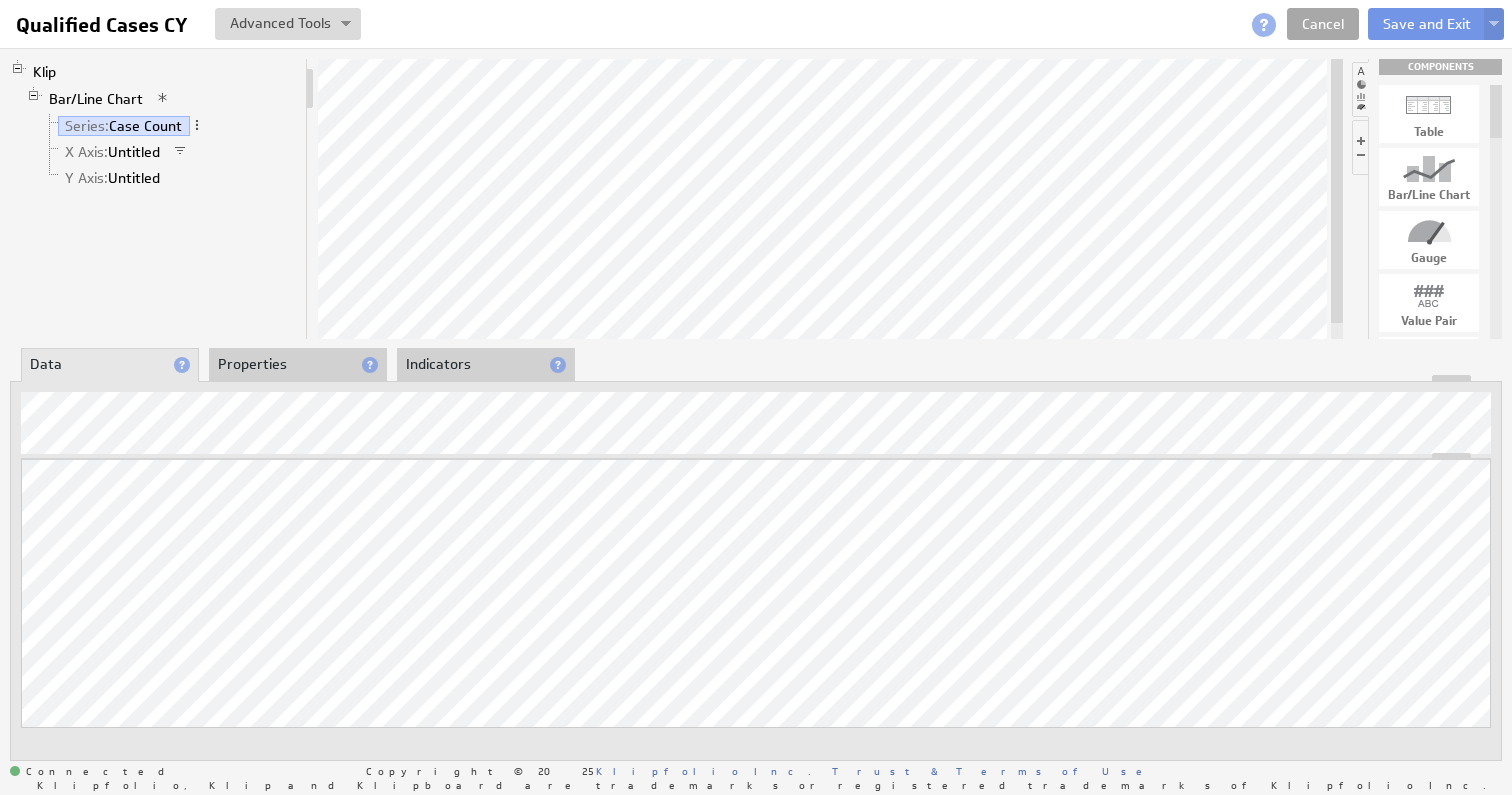 click on "Cancel" at bounding box center [1323, 24] 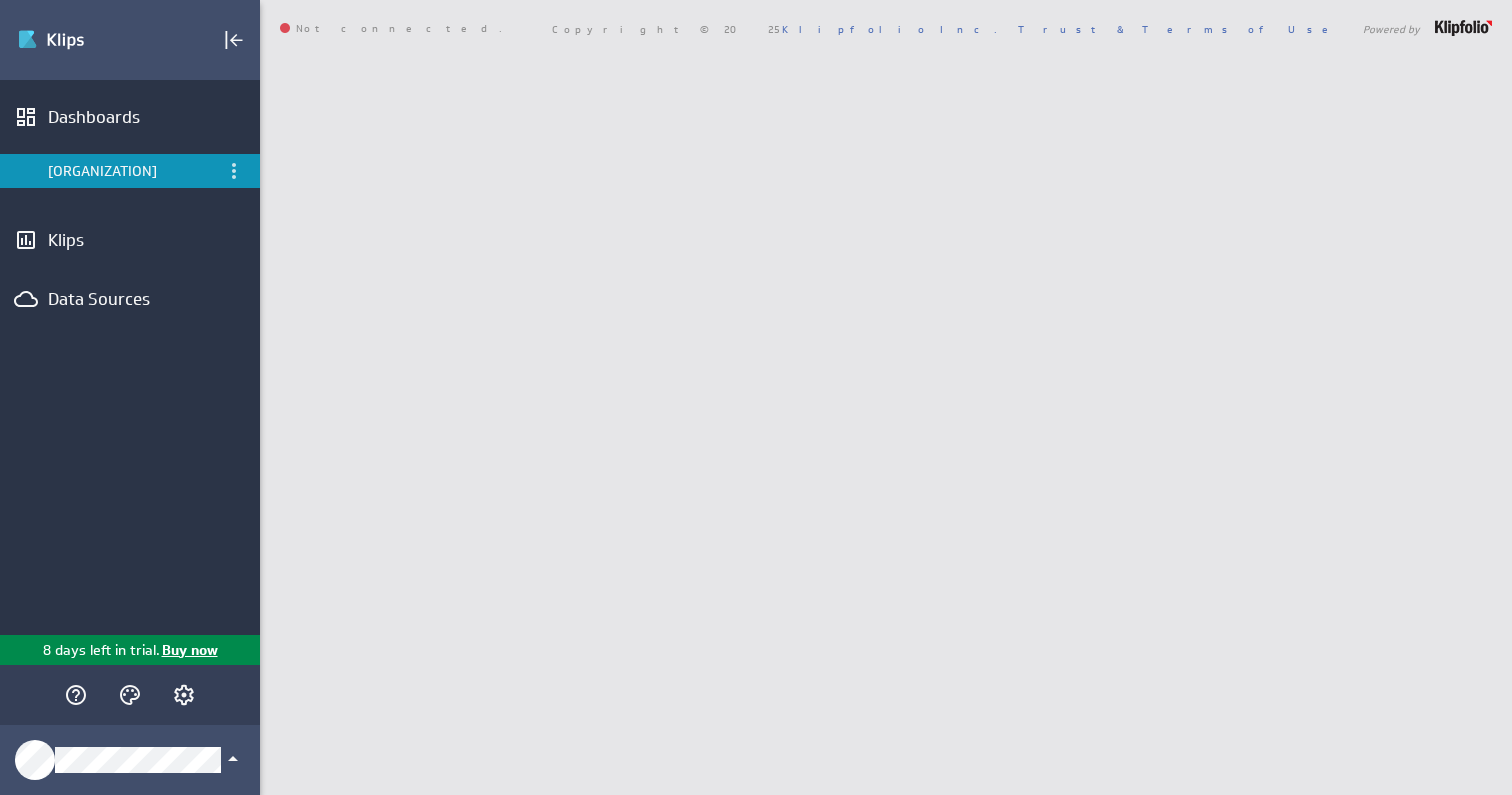 scroll, scrollTop: 0, scrollLeft: 0, axis: both 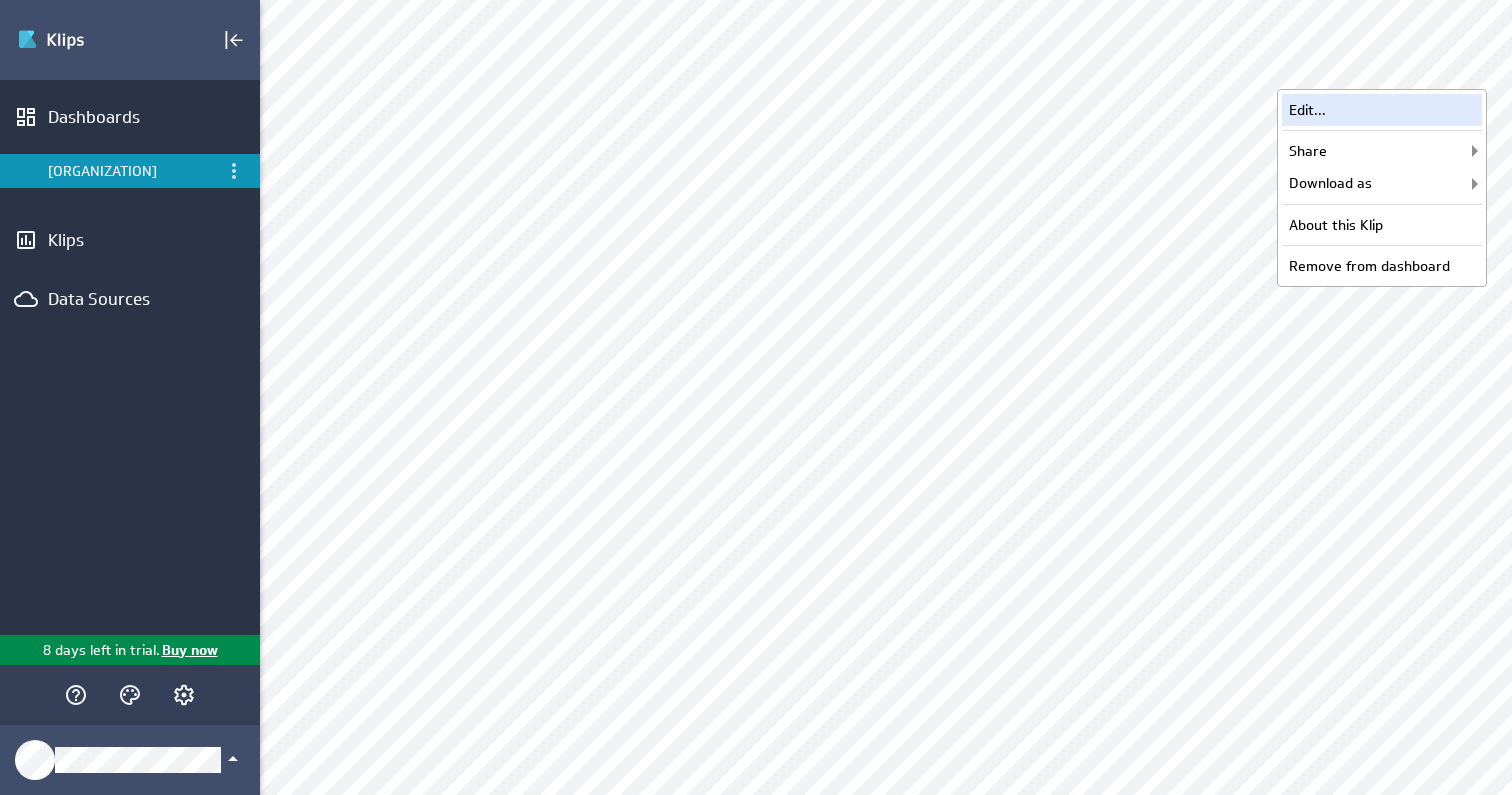 click on "Edit..." at bounding box center [1382, 110] 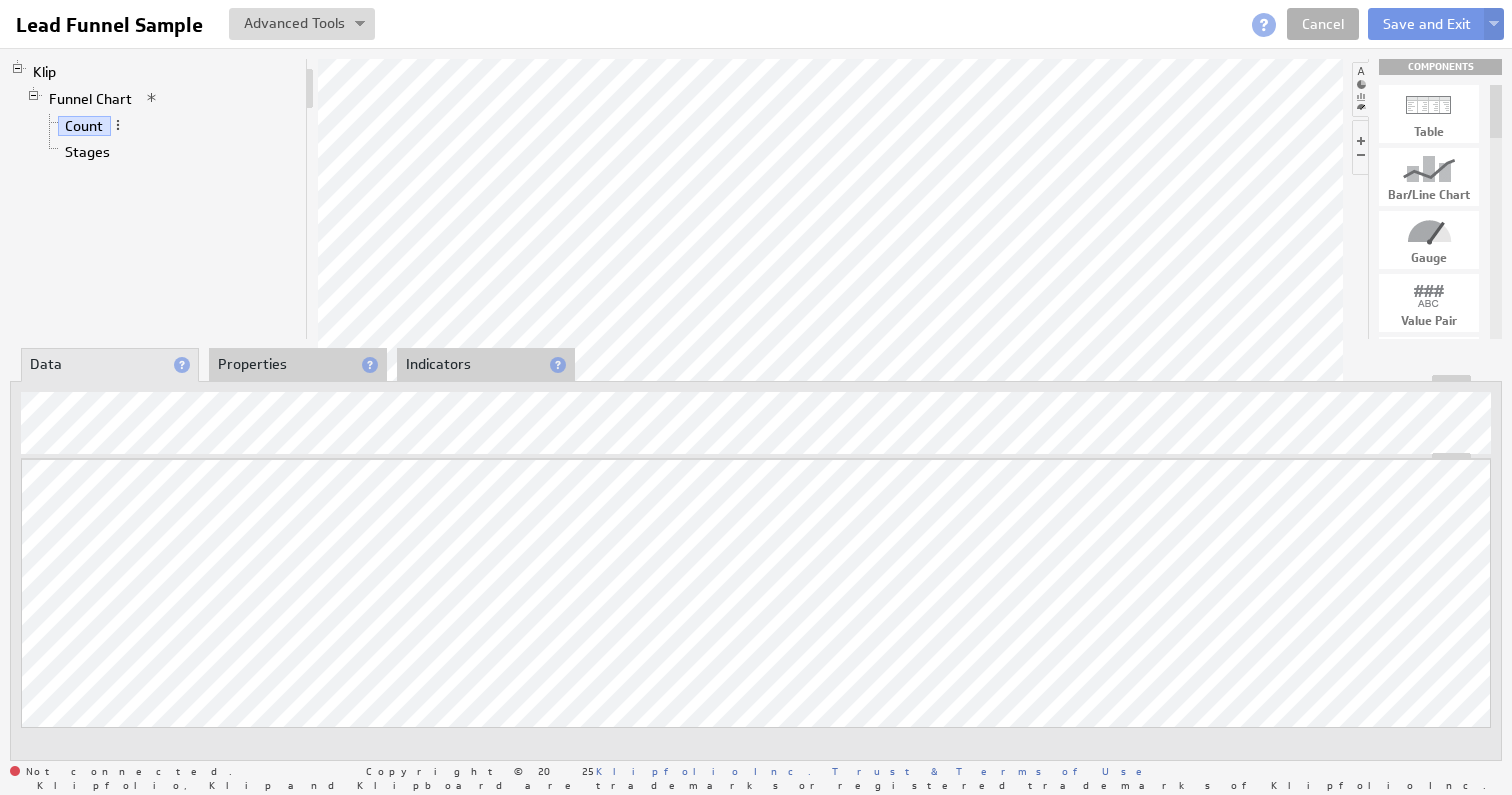 scroll, scrollTop: 0, scrollLeft: 0, axis: both 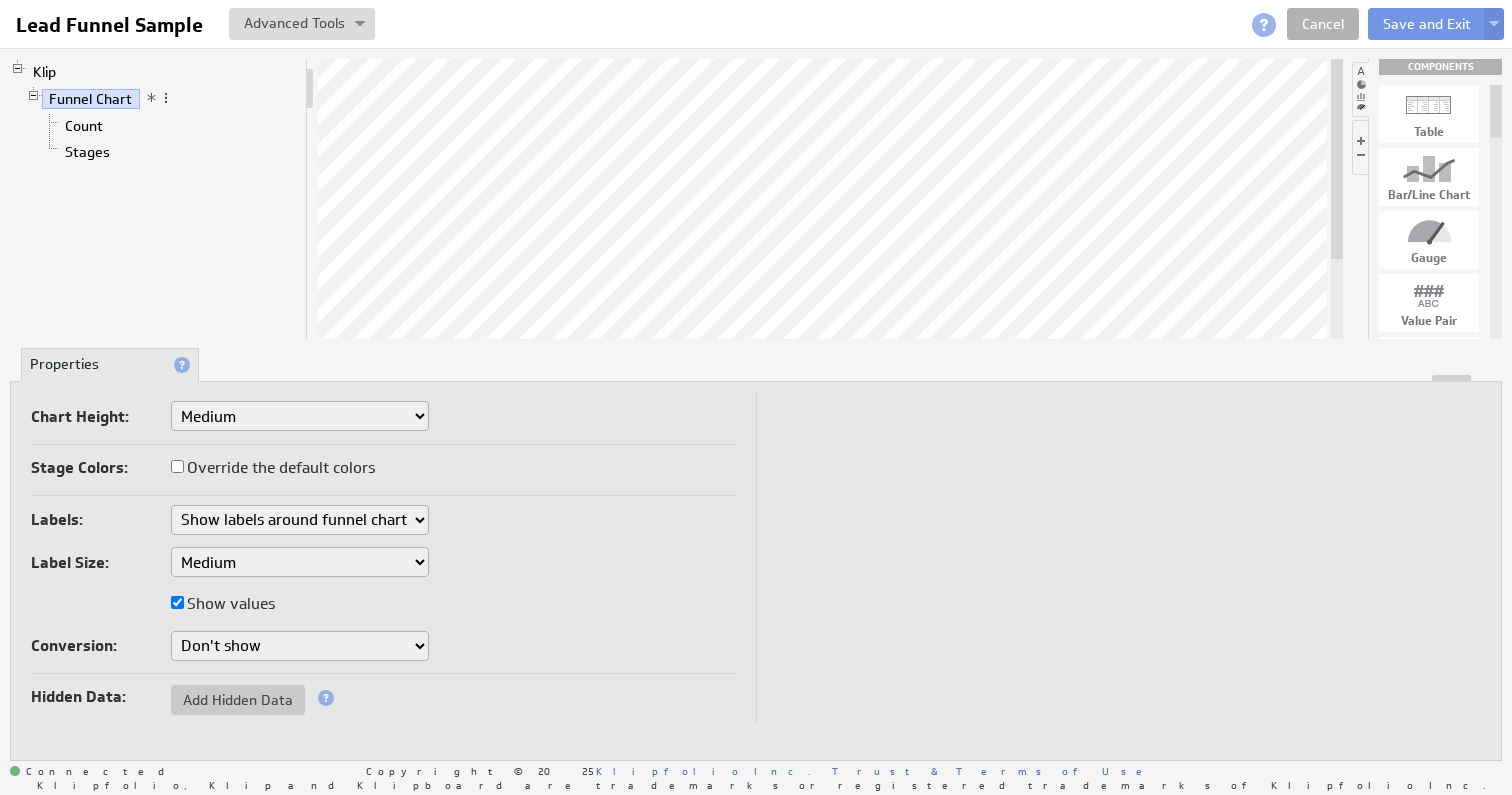 click on "Small Medium Large" at bounding box center [300, 562] 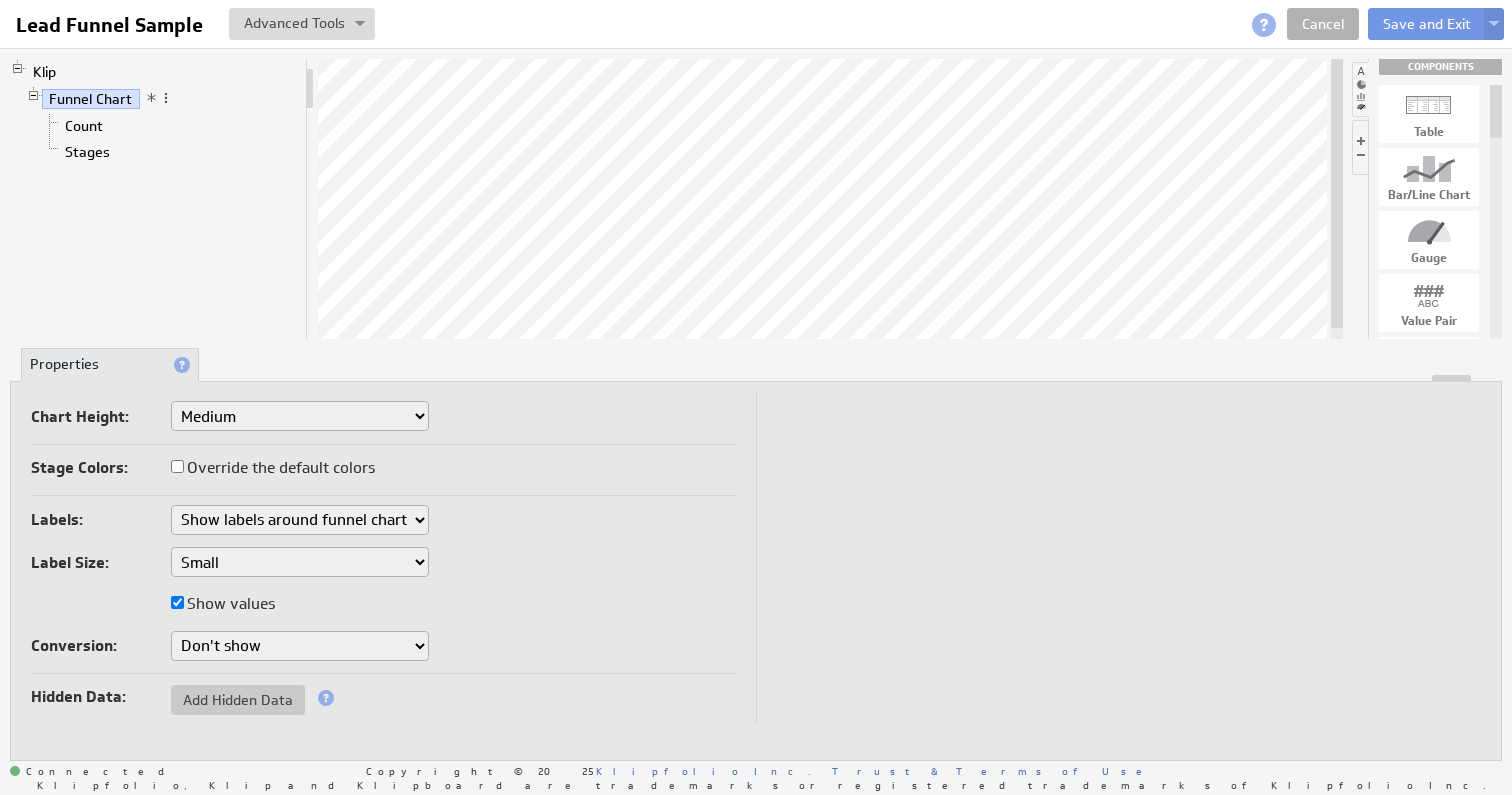 click on "Don't show As a % of the first stage As a % of previous stage" at bounding box center [300, 646] 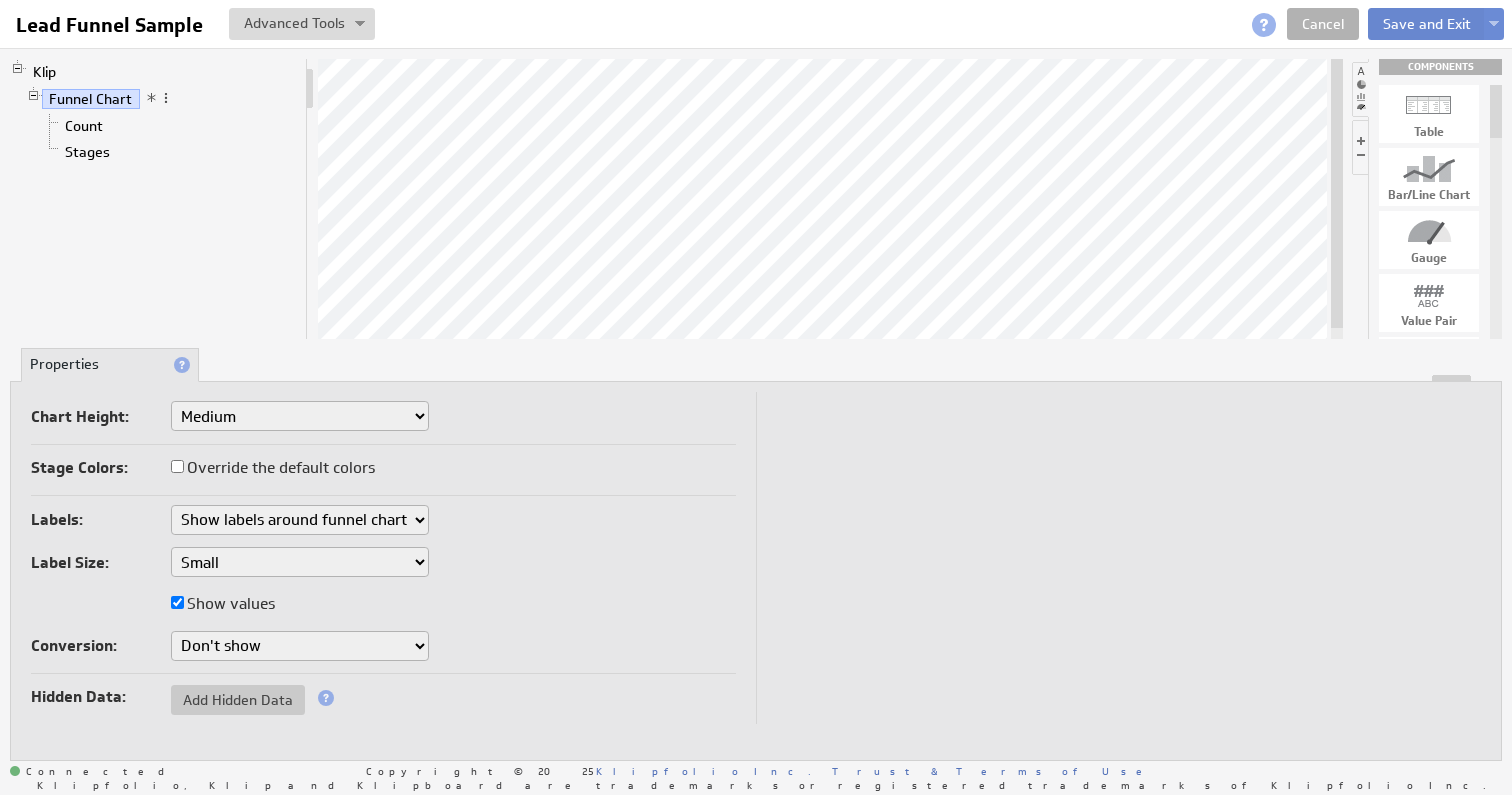 click on "Save and Exit" at bounding box center (1427, 24) 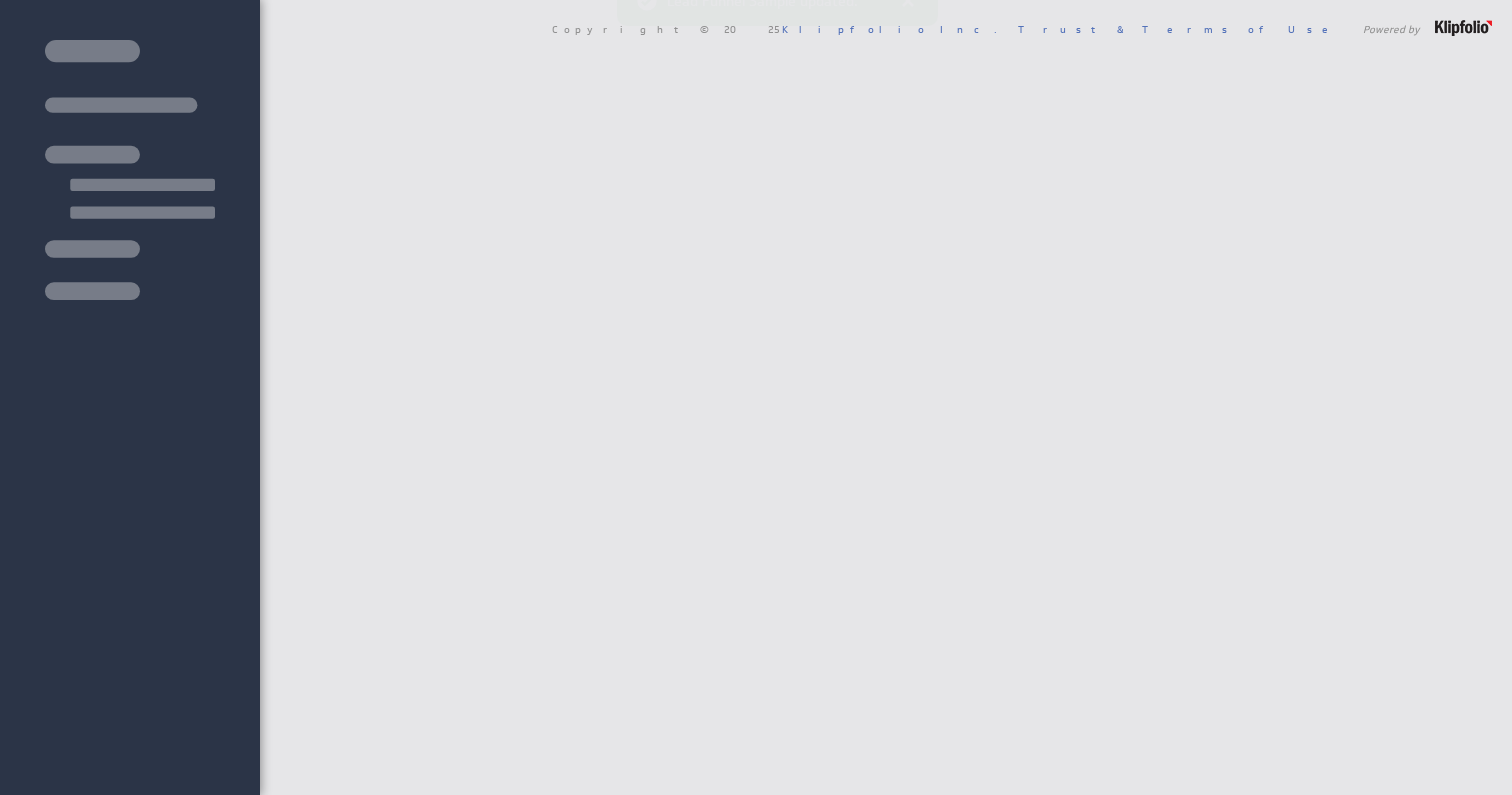 scroll, scrollTop: 0, scrollLeft: 0, axis: both 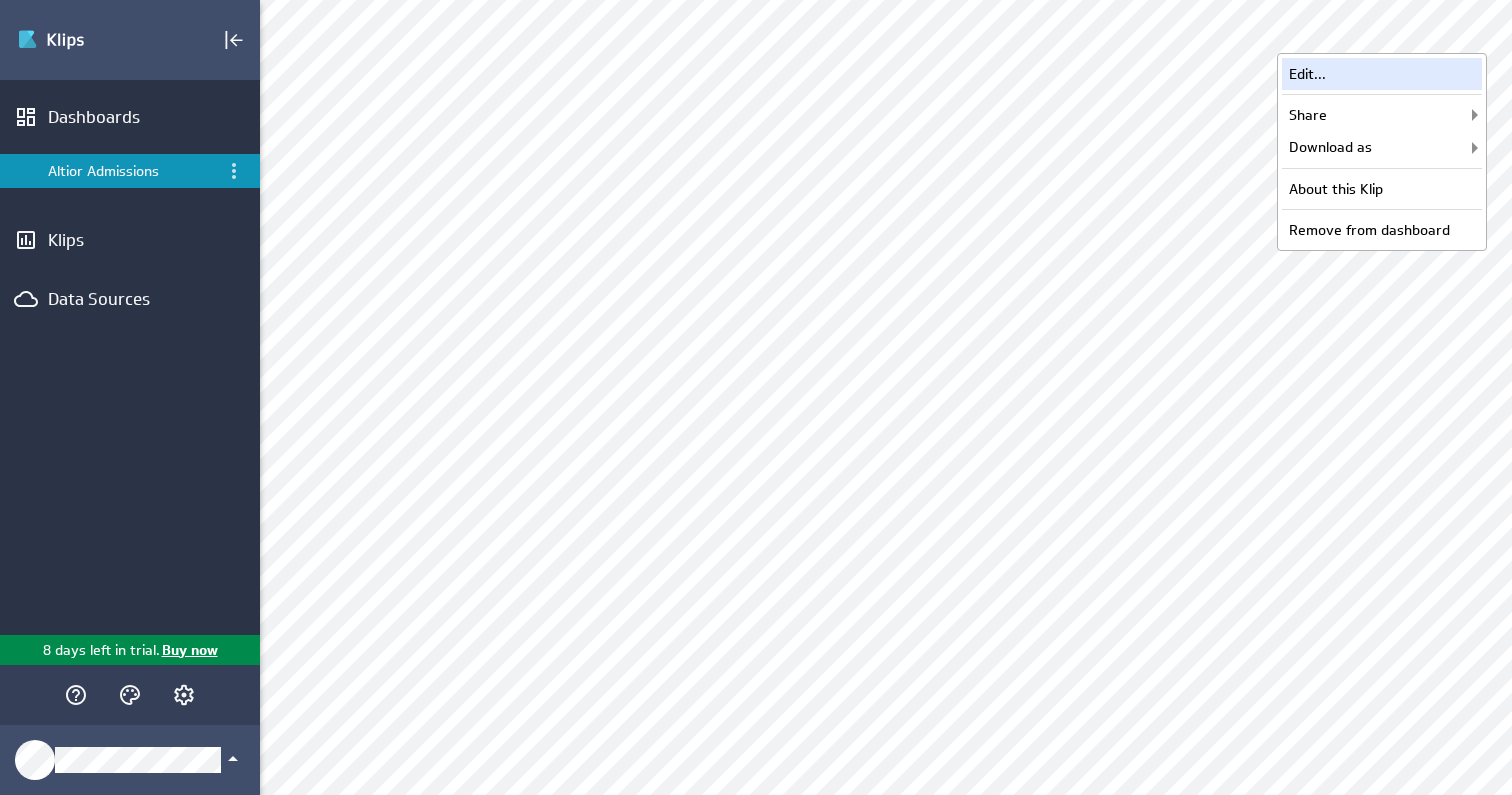 click on "Edit..." at bounding box center [1382, 74] 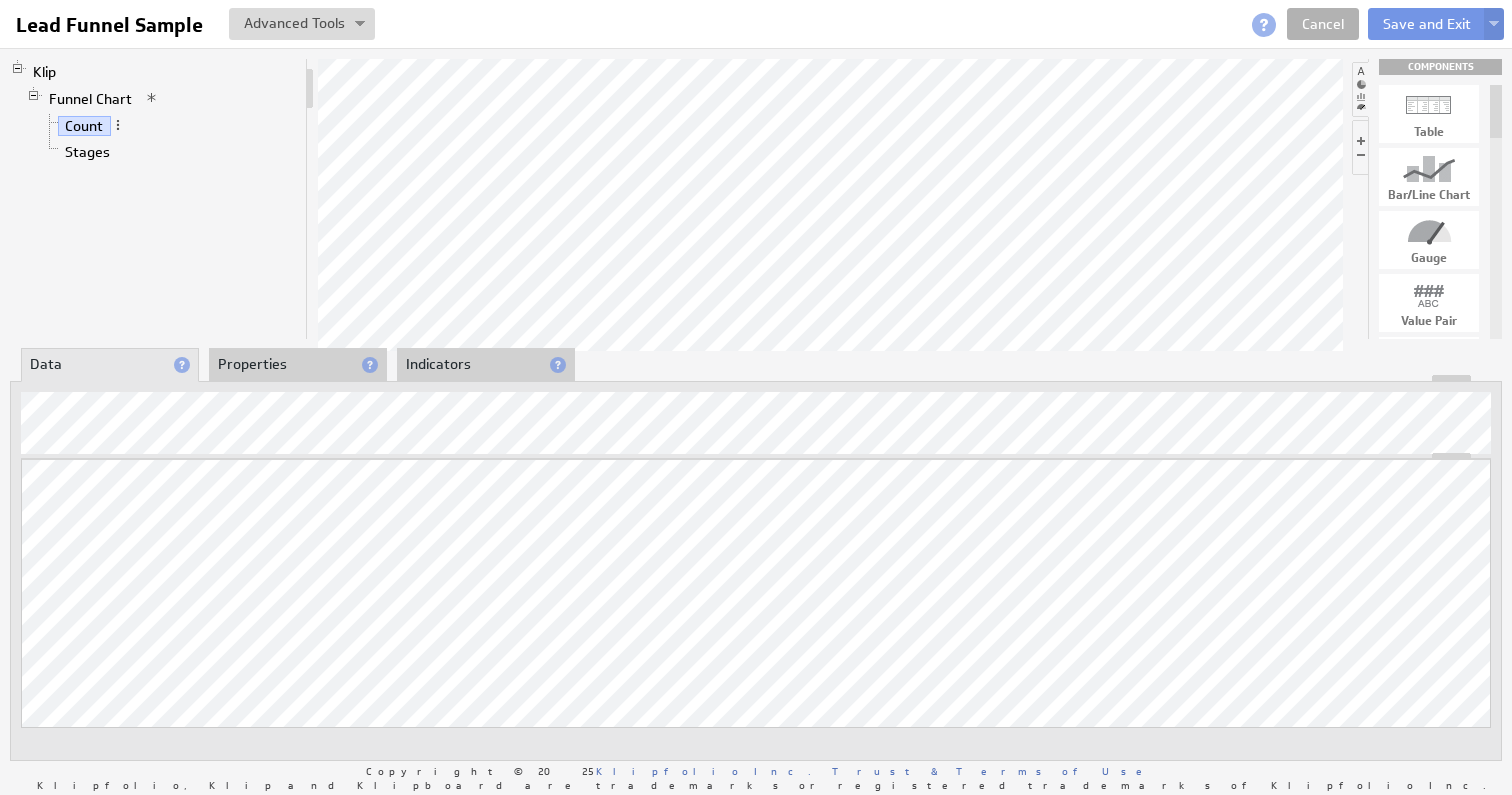 scroll, scrollTop: 0, scrollLeft: 0, axis: both 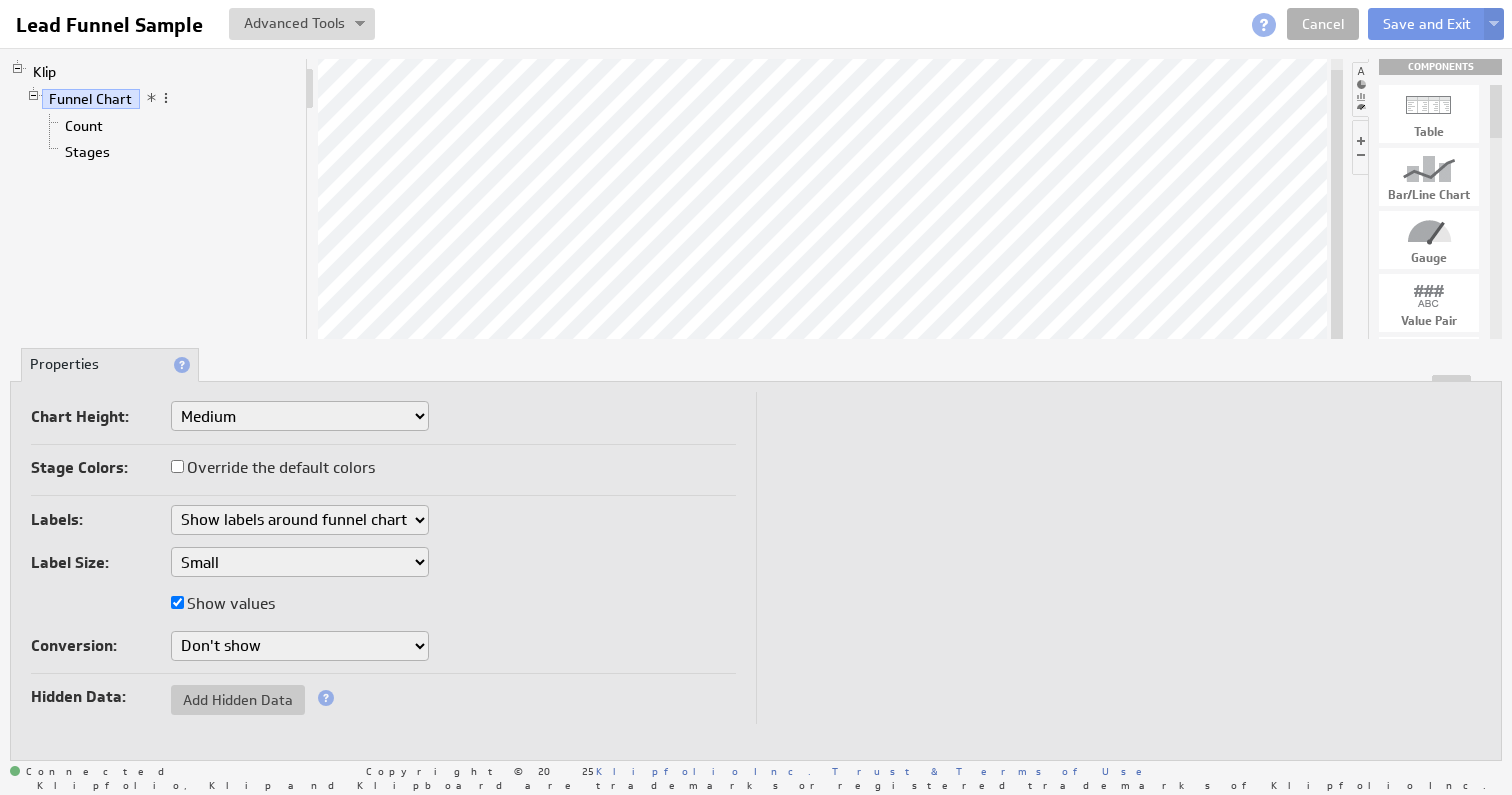 click on "Small Medium Large X-Large Custom..." at bounding box center (300, 416) 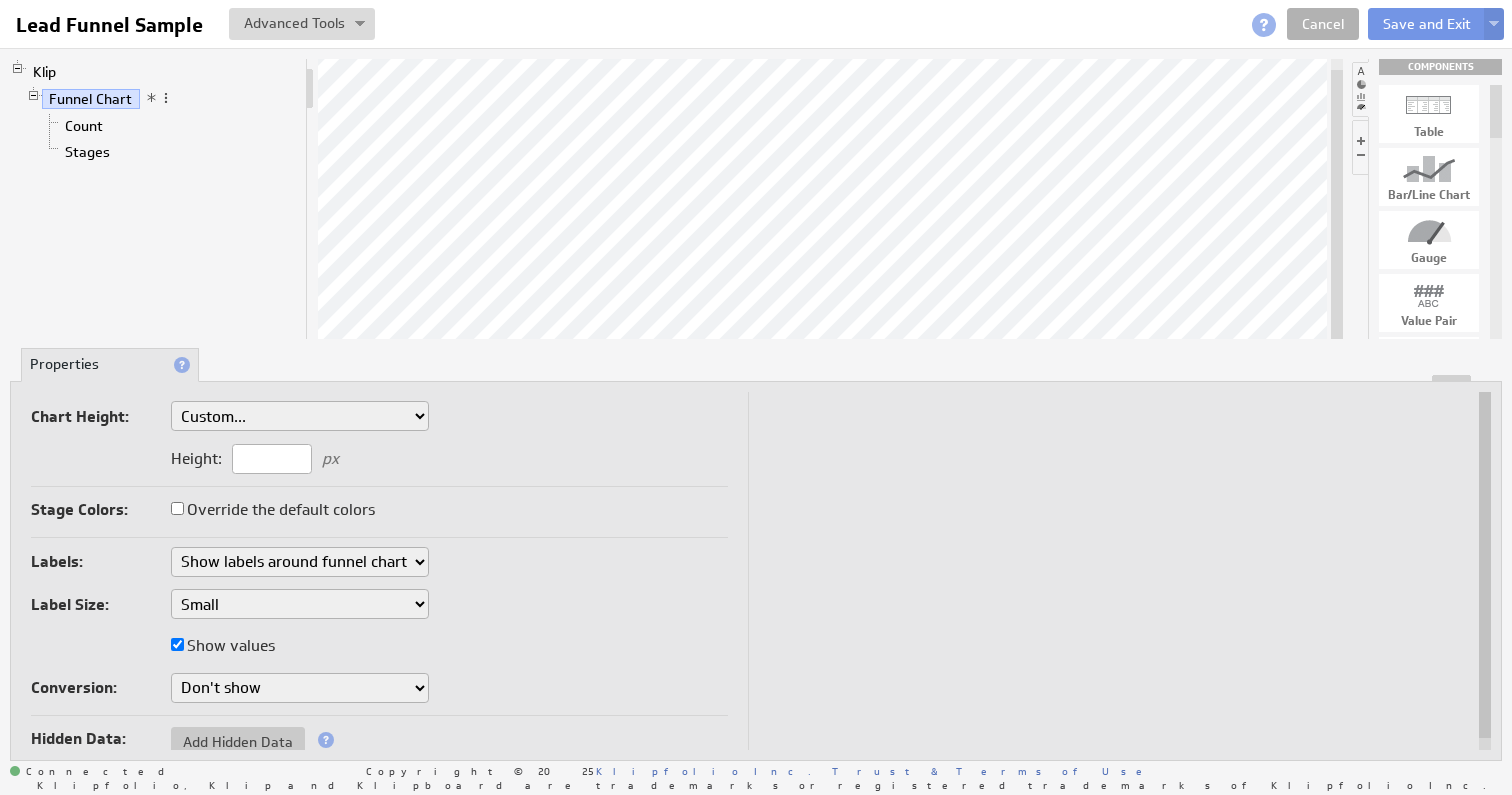 click at bounding box center [272, 459] 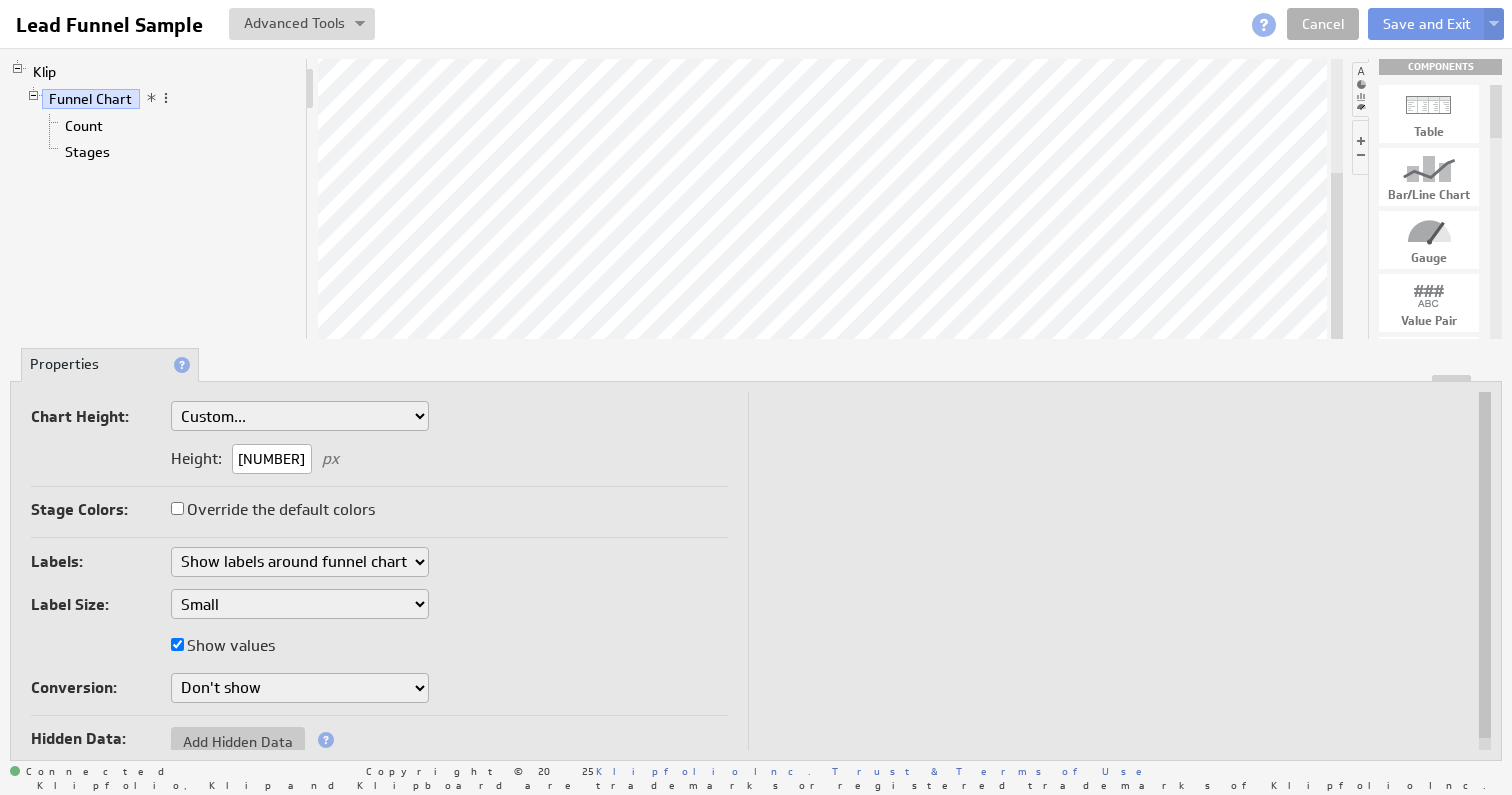 type on "[NUMBER]" 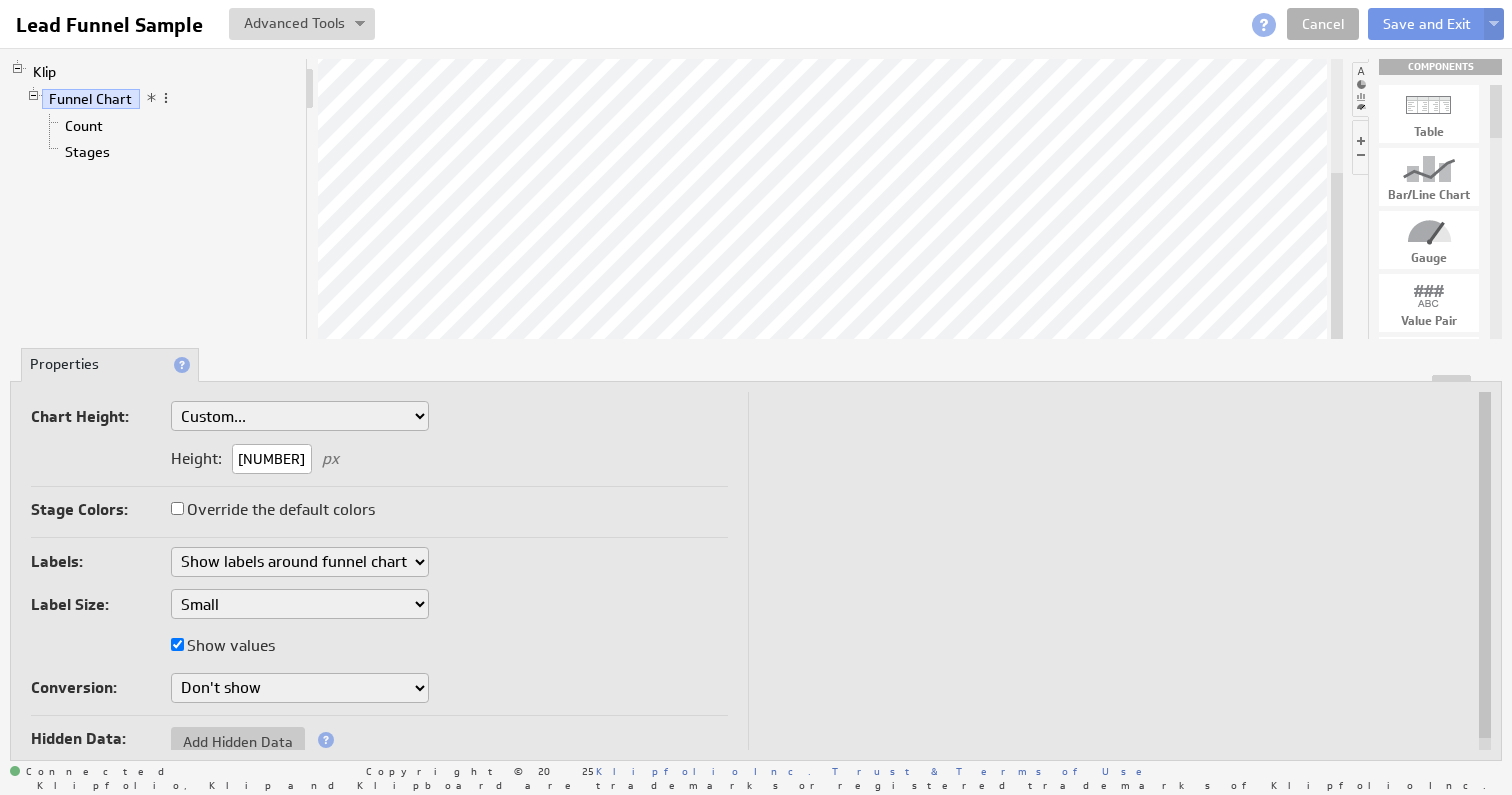 click on "Small Medium Large X-Large Custom..." at bounding box center [300, 416] 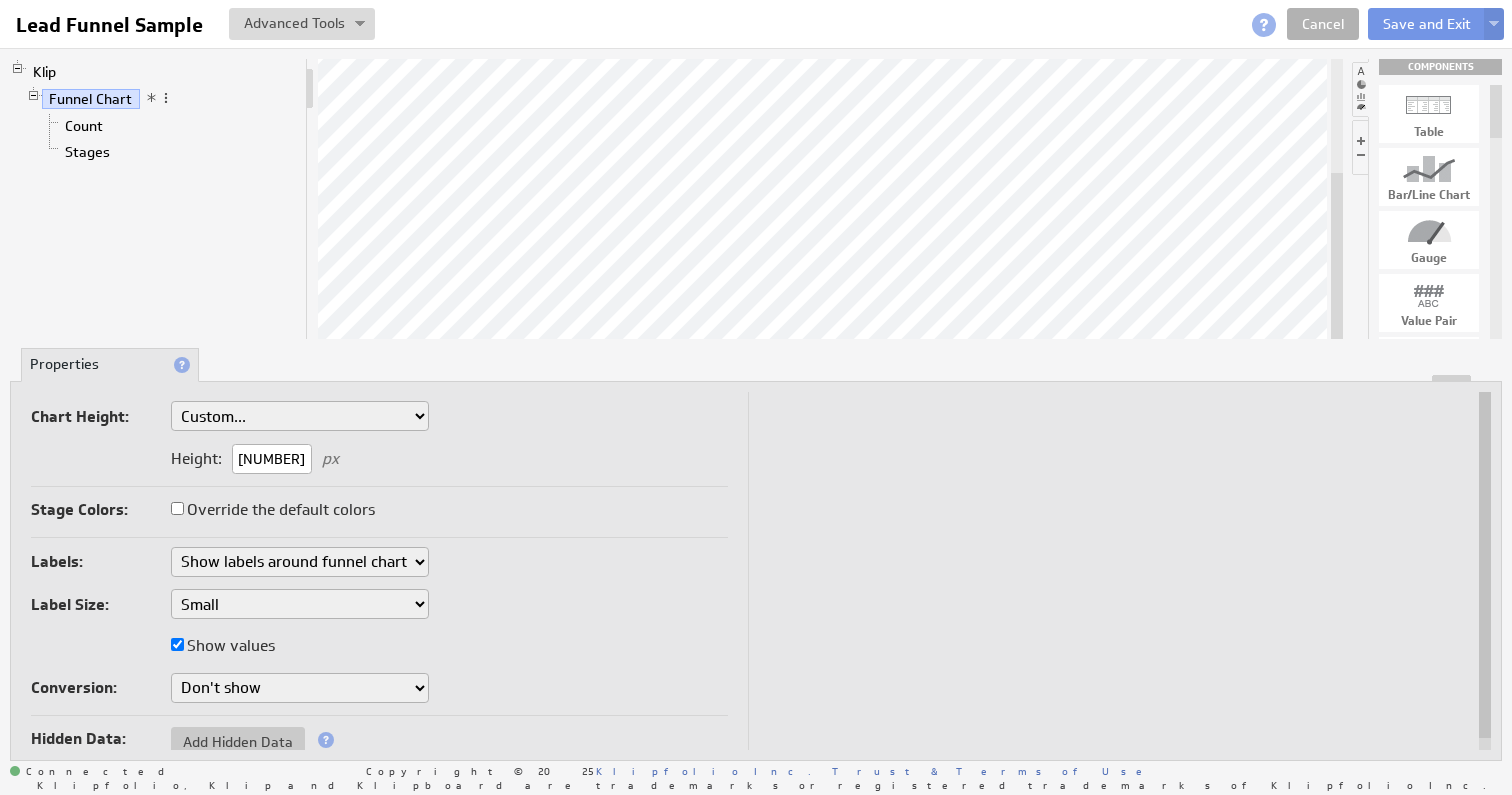 select on "4" 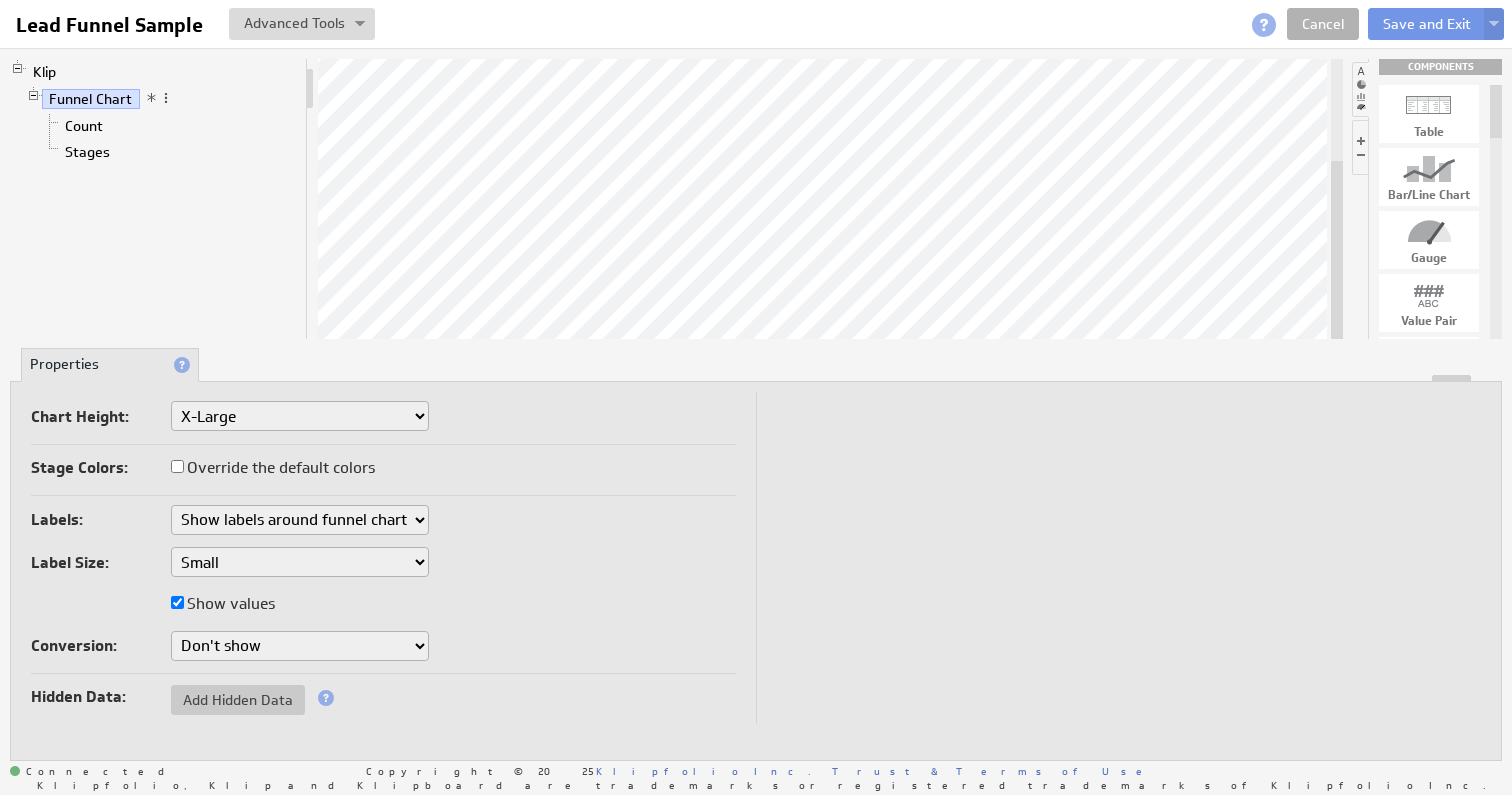 click on "Small Medium Large X-Large Custom..." at bounding box center (300, 416) 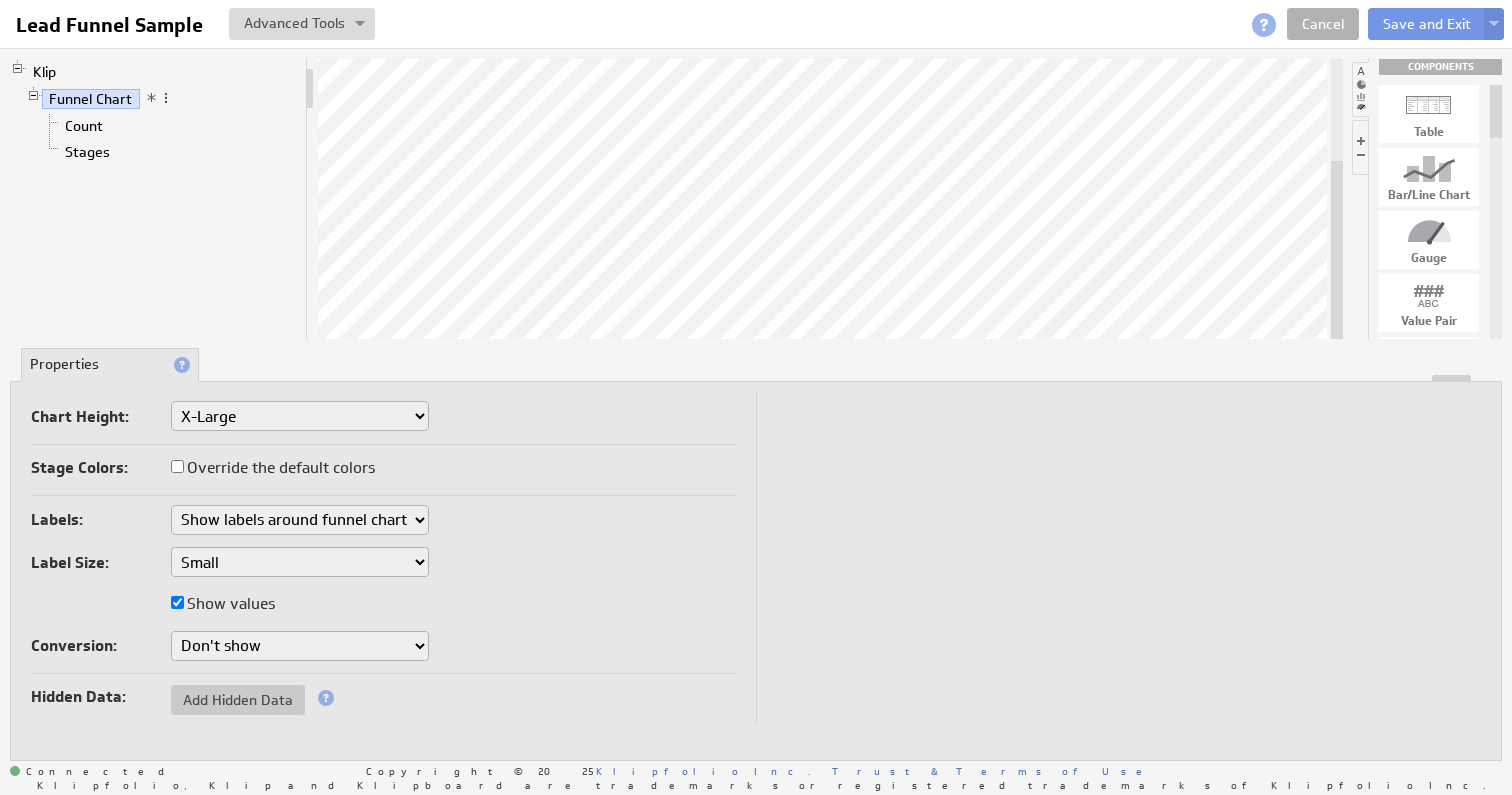 select on "5" 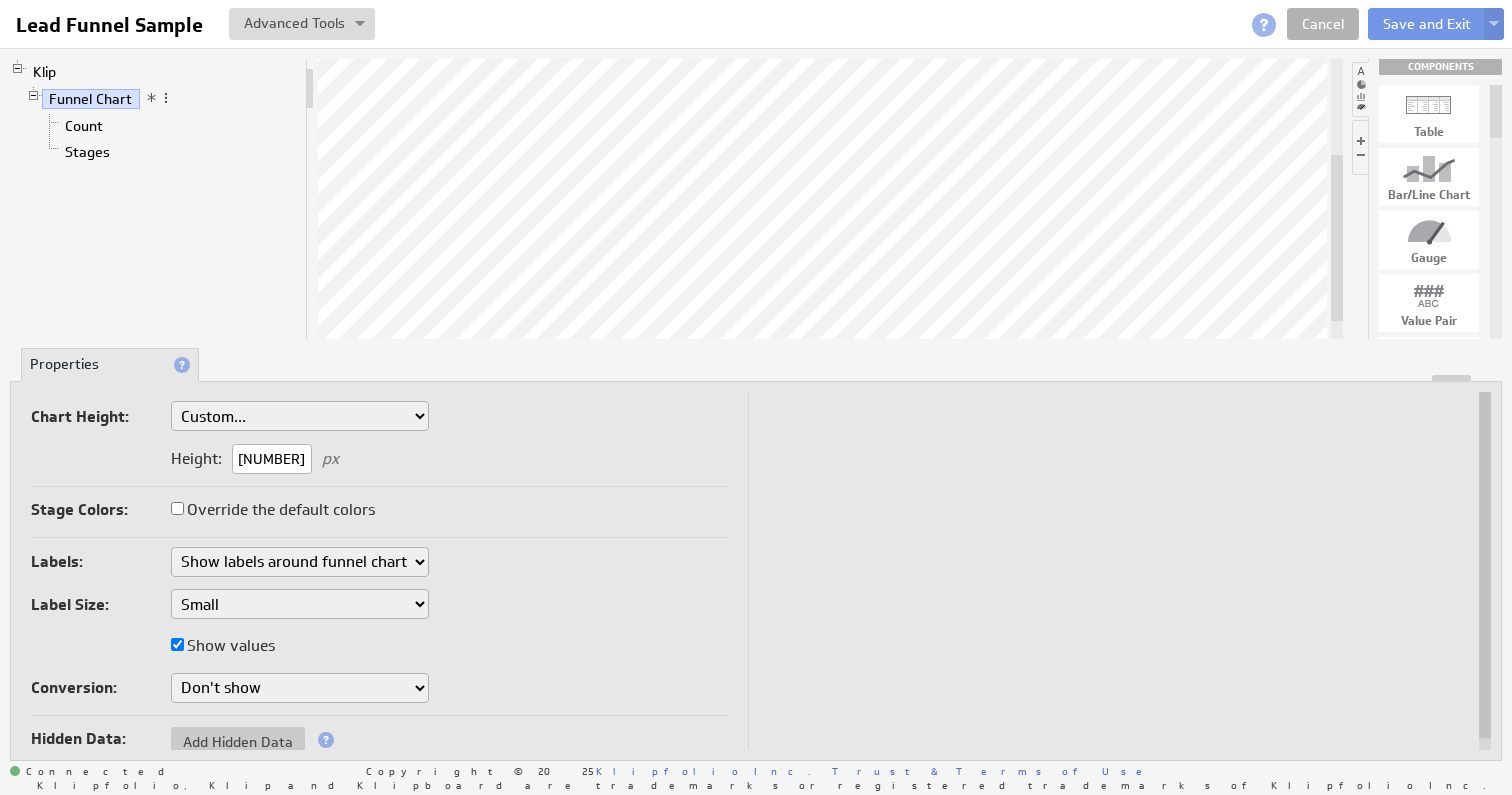 click on "550" at bounding box center (272, 459) 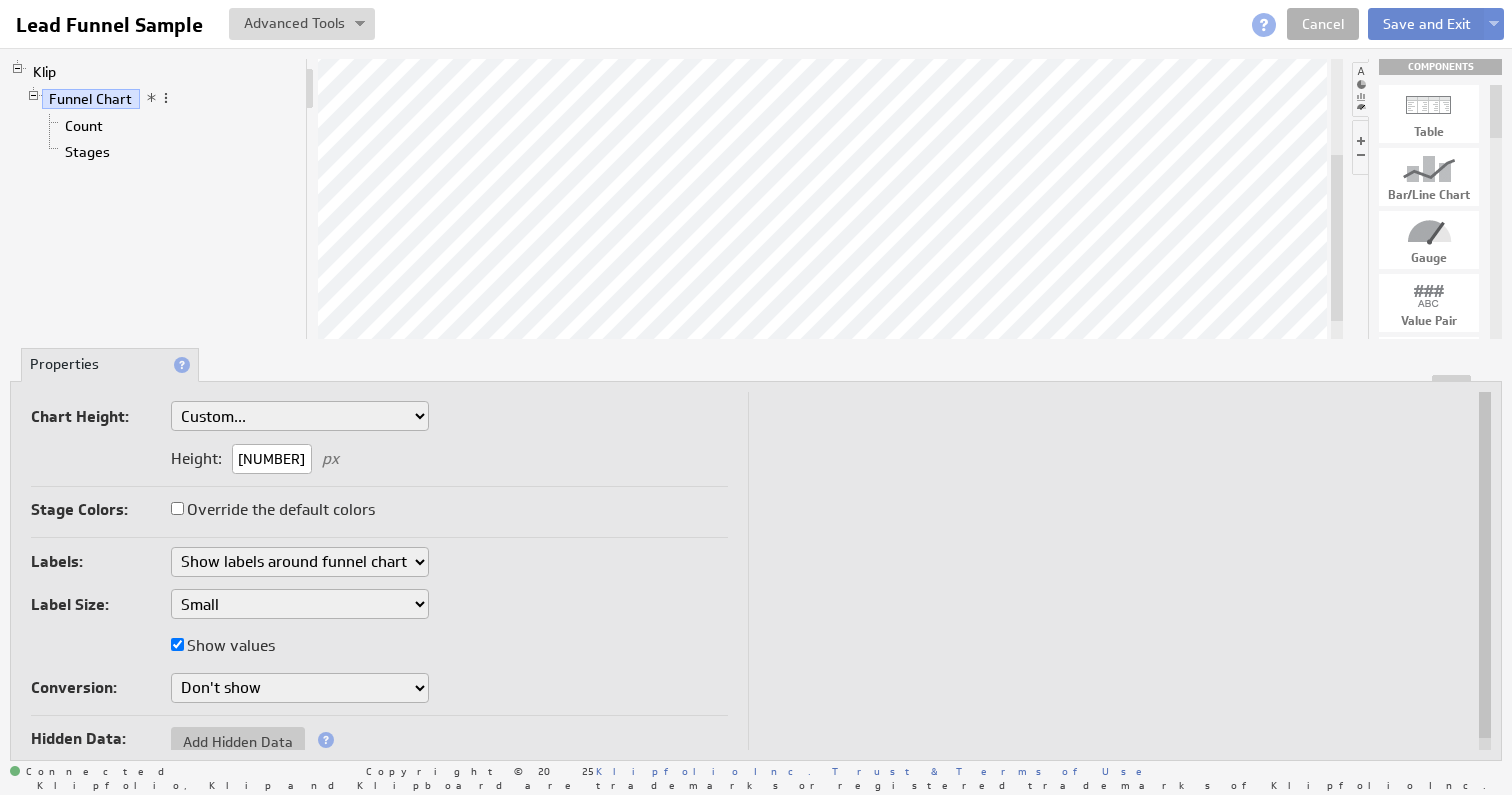 click on "Save and Exit" at bounding box center (1427, 24) 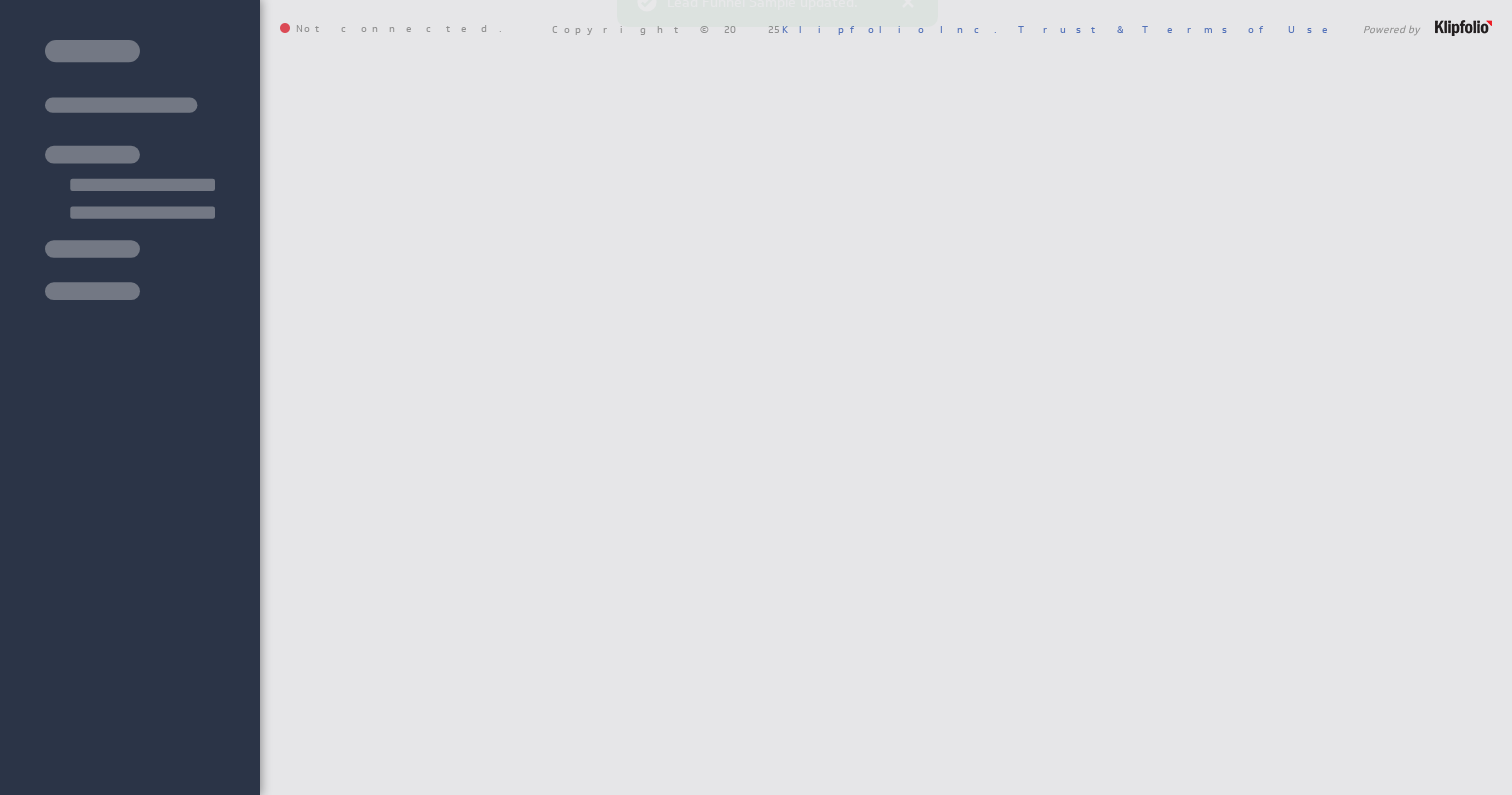 scroll, scrollTop: 0, scrollLeft: 0, axis: both 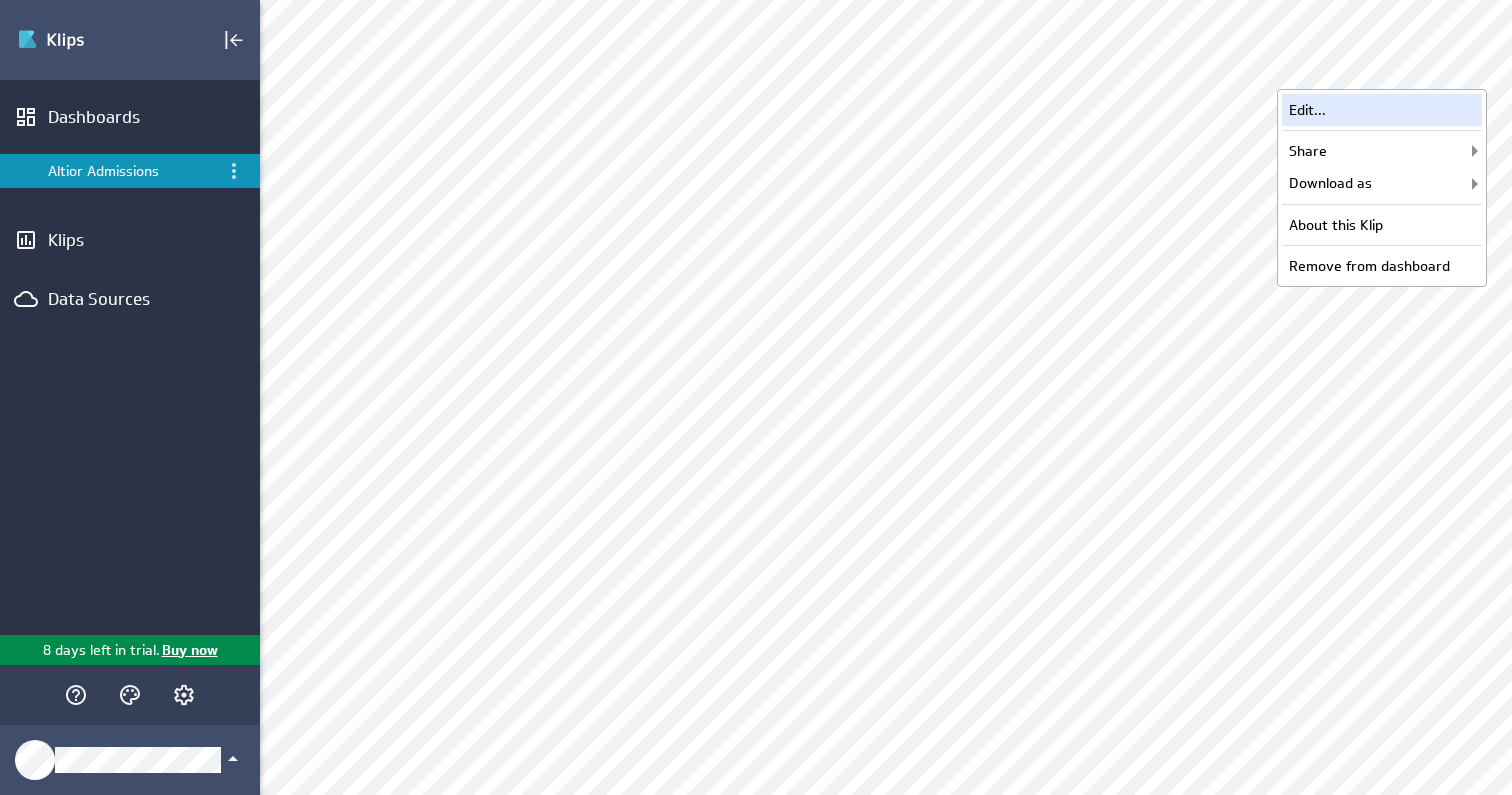 click on "Edit..." at bounding box center (1382, 110) 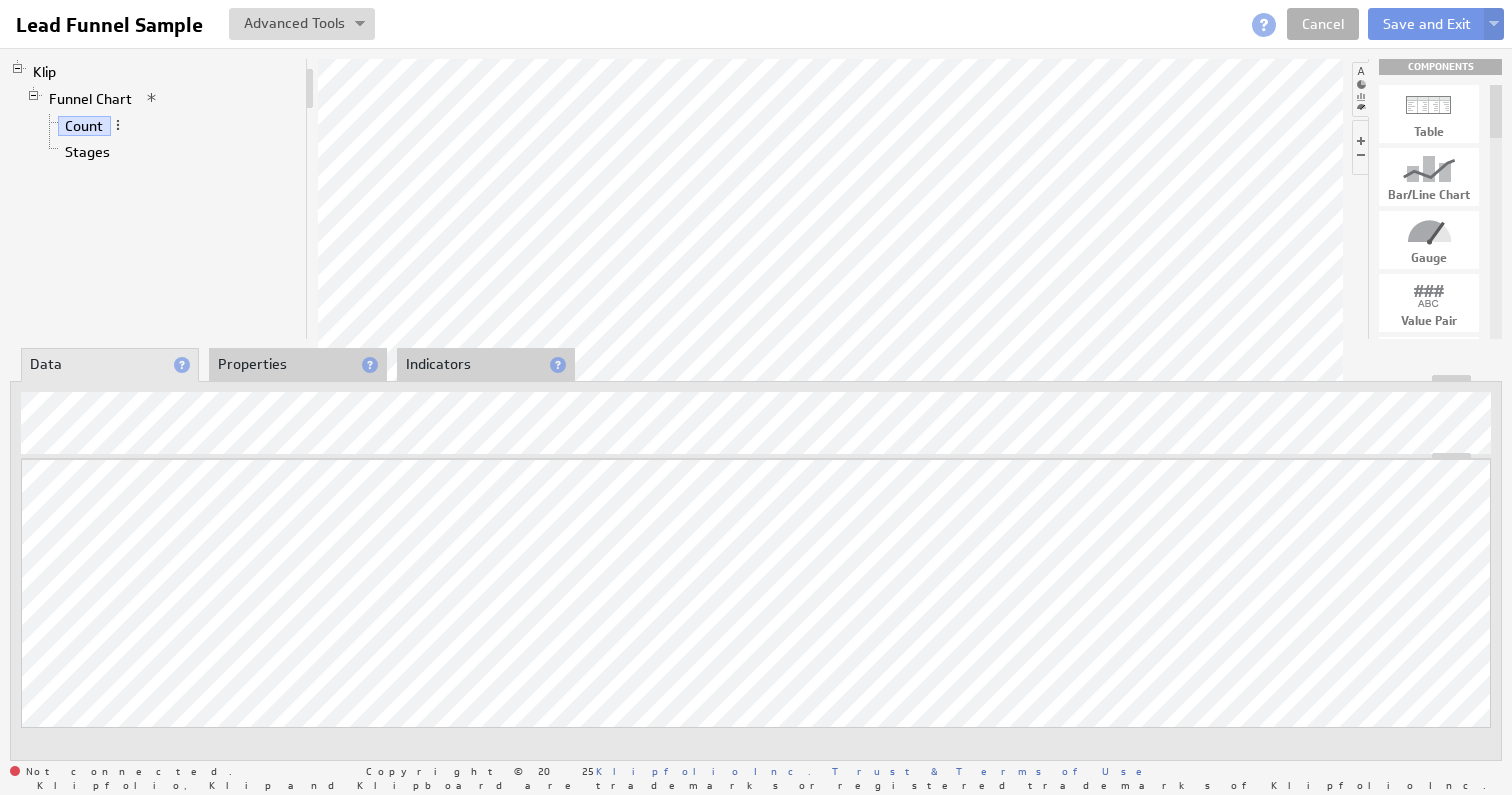 scroll, scrollTop: 0, scrollLeft: 0, axis: both 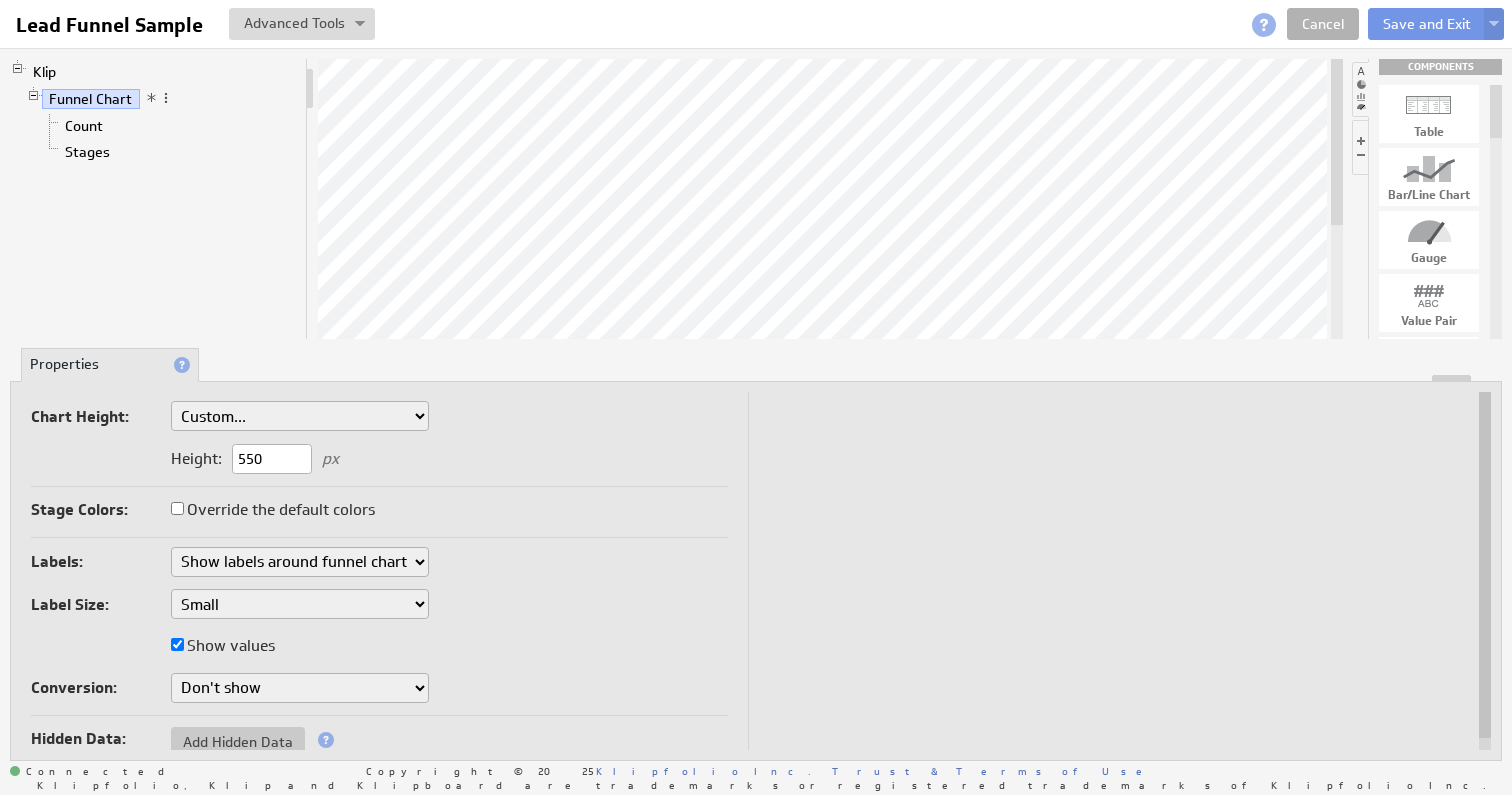 click on "Small Medium Large X-Large Custom..." at bounding box center (300, 416) 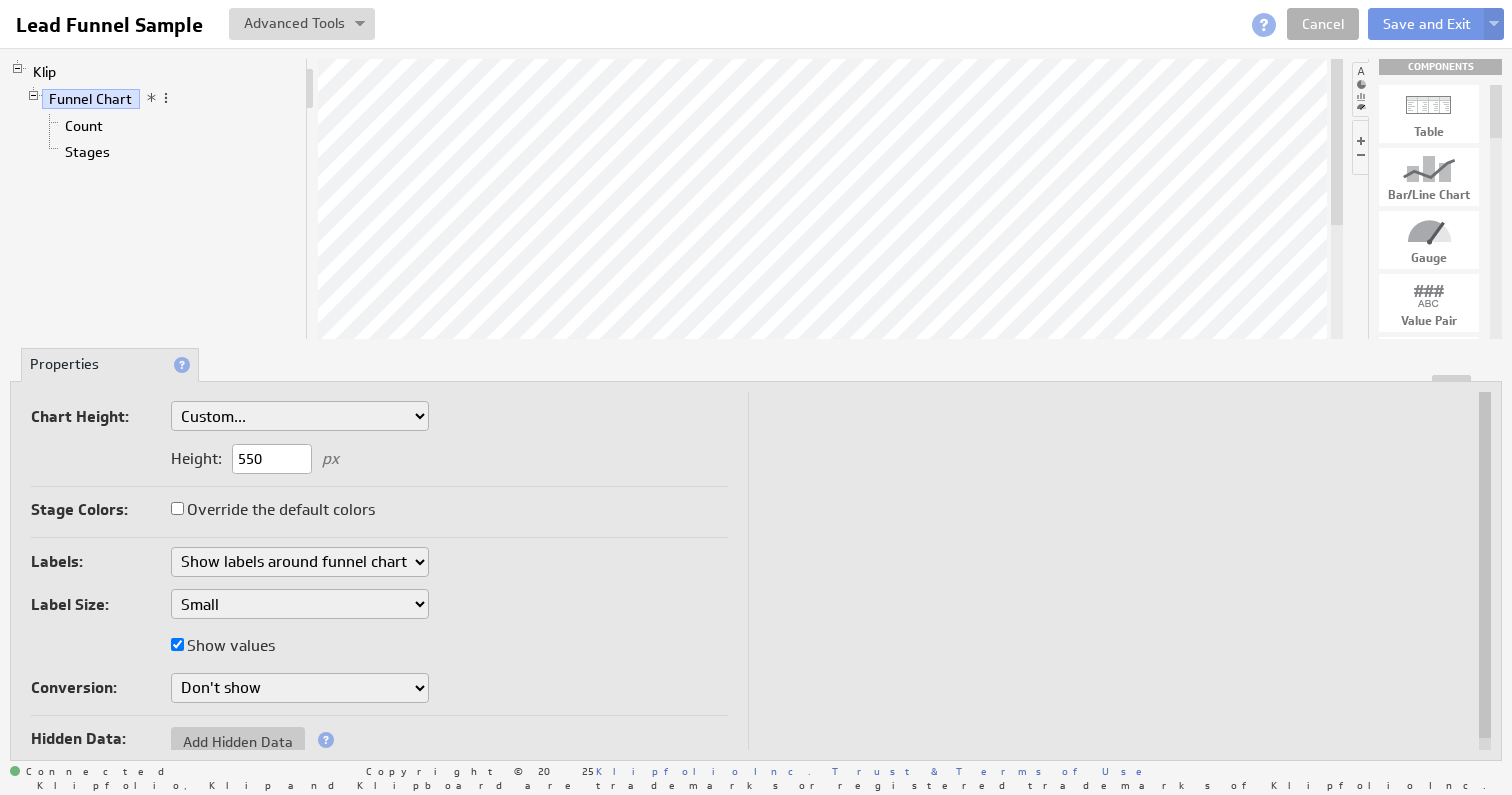 select on "4" 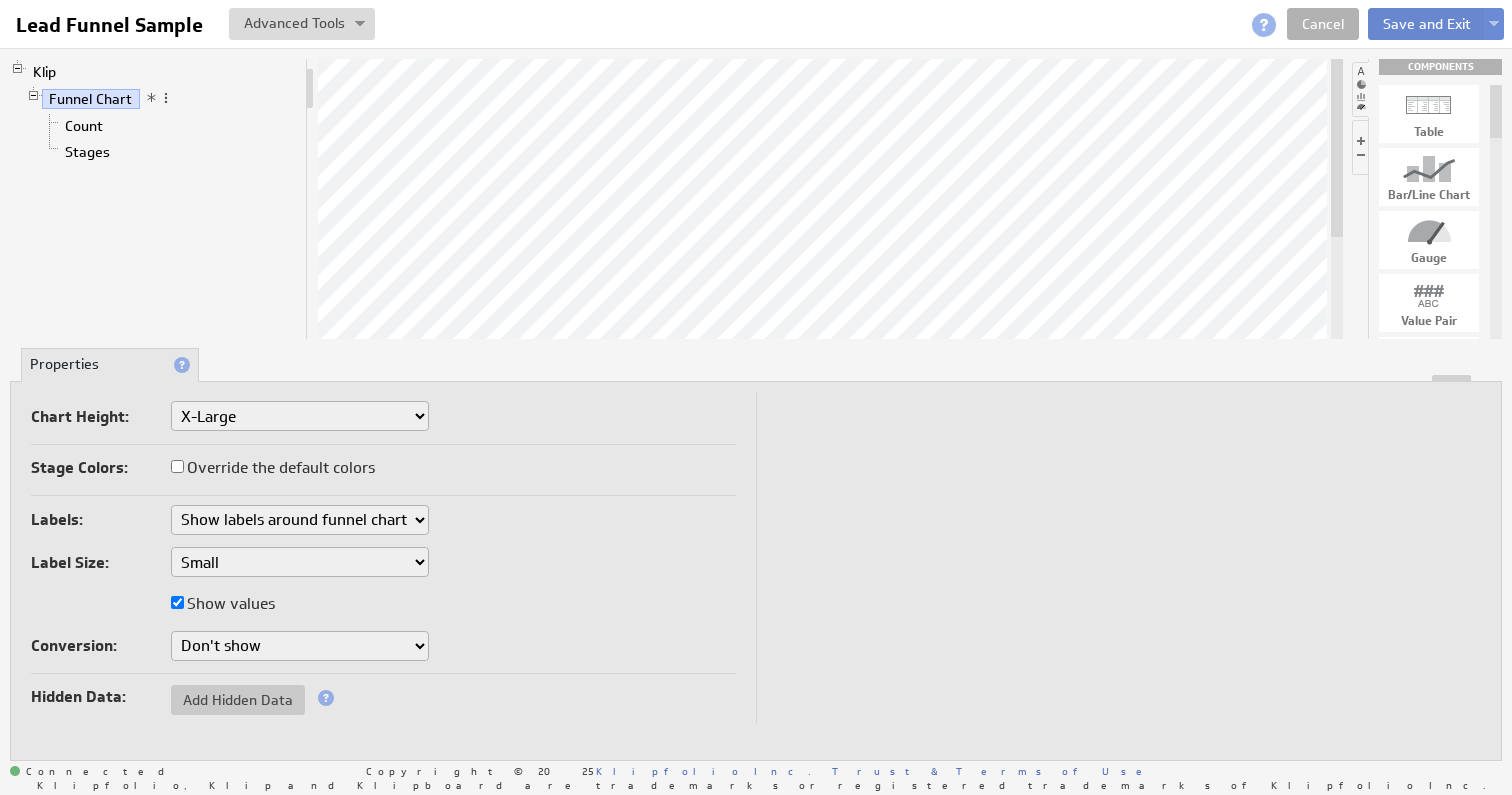 click on "Save and Exit" at bounding box center (1427, 24) 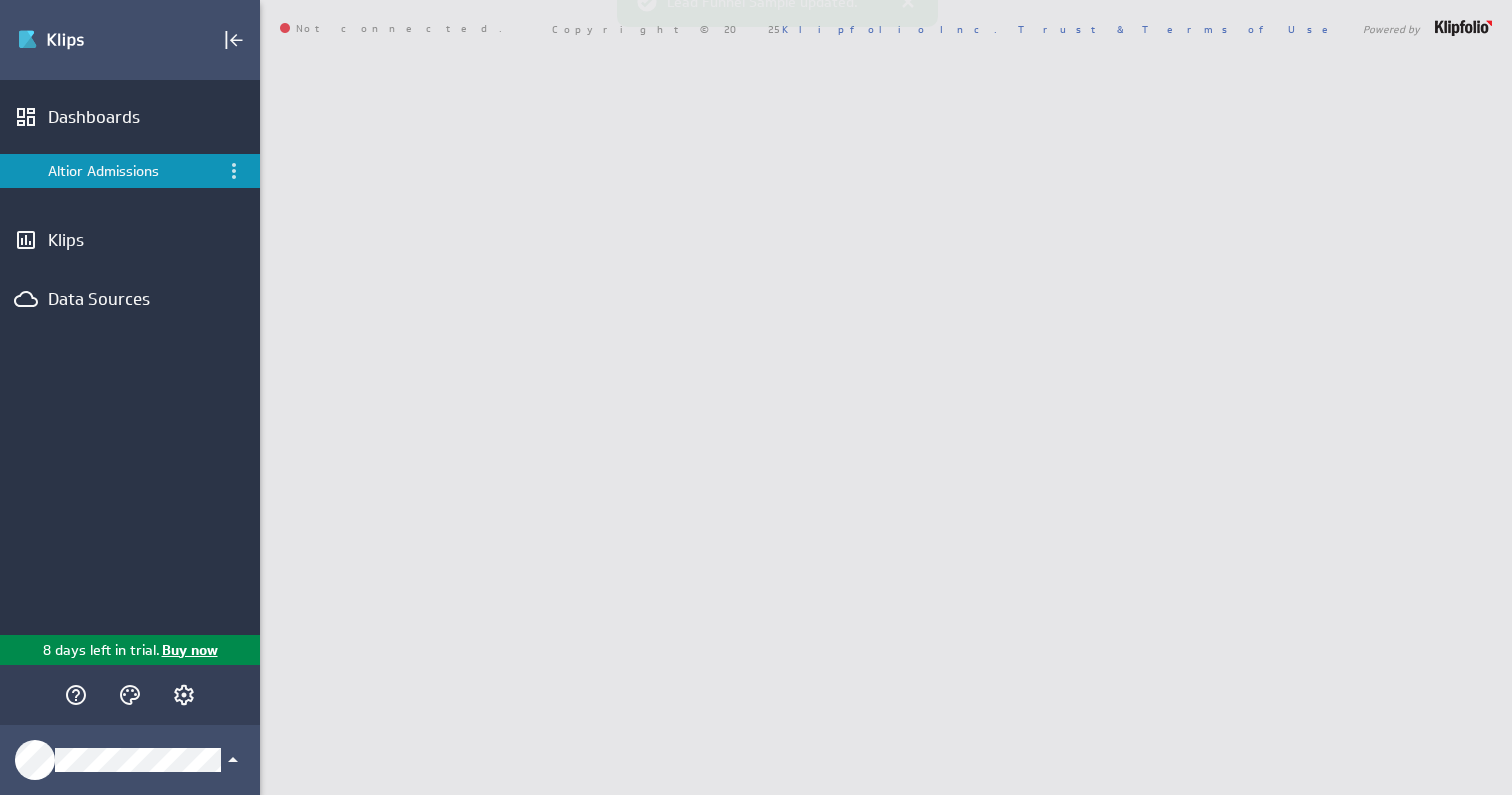 scroll, scrollTop: 0, scrollLeft: 0, axis: both 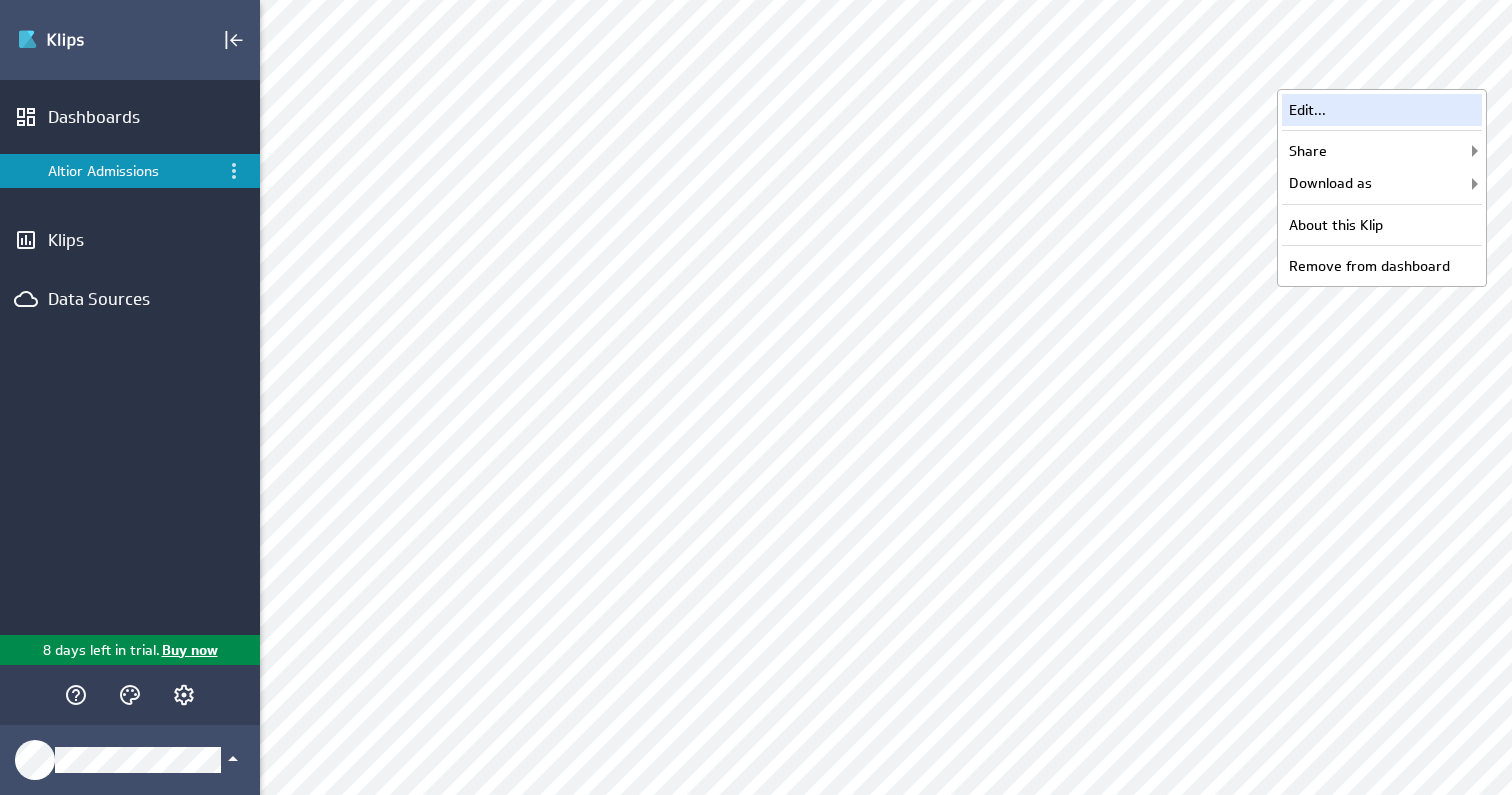 click on "Edit..." at bounding box center [1382, 110] 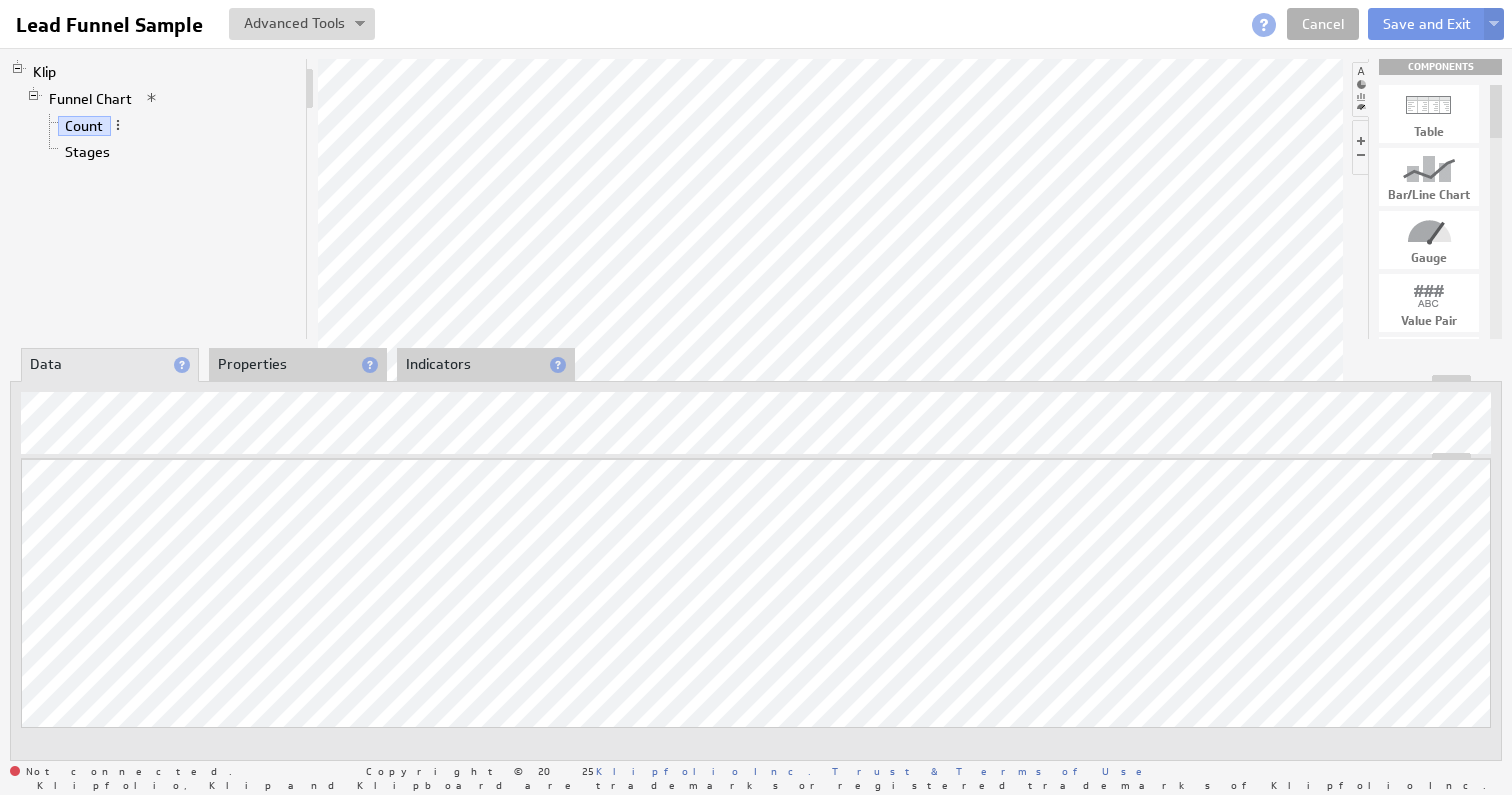 scroll, scrollTop: 0, scrollLeft: 0, axis: both 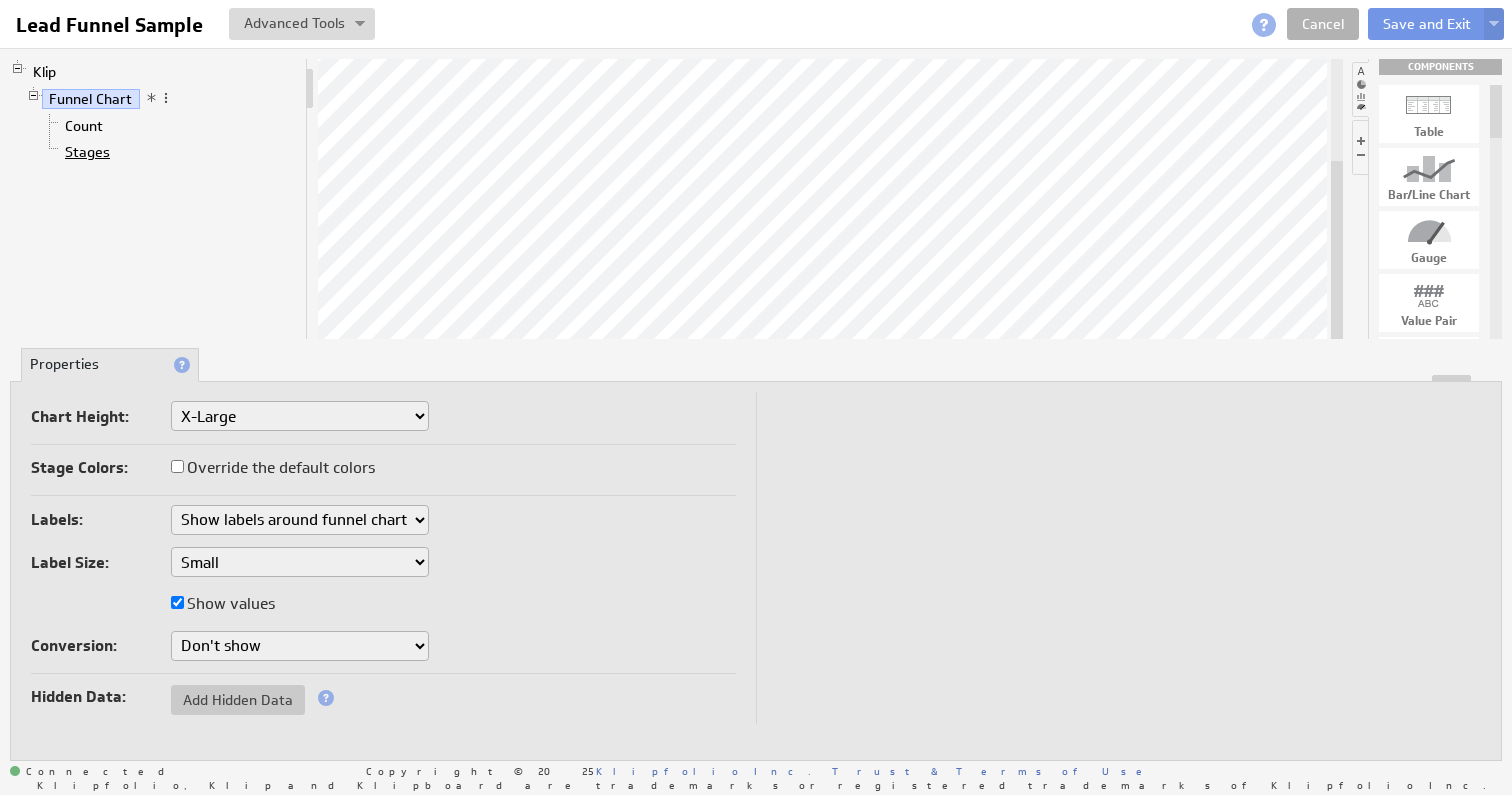 click on "Stages" at bounding box center (88, 152) 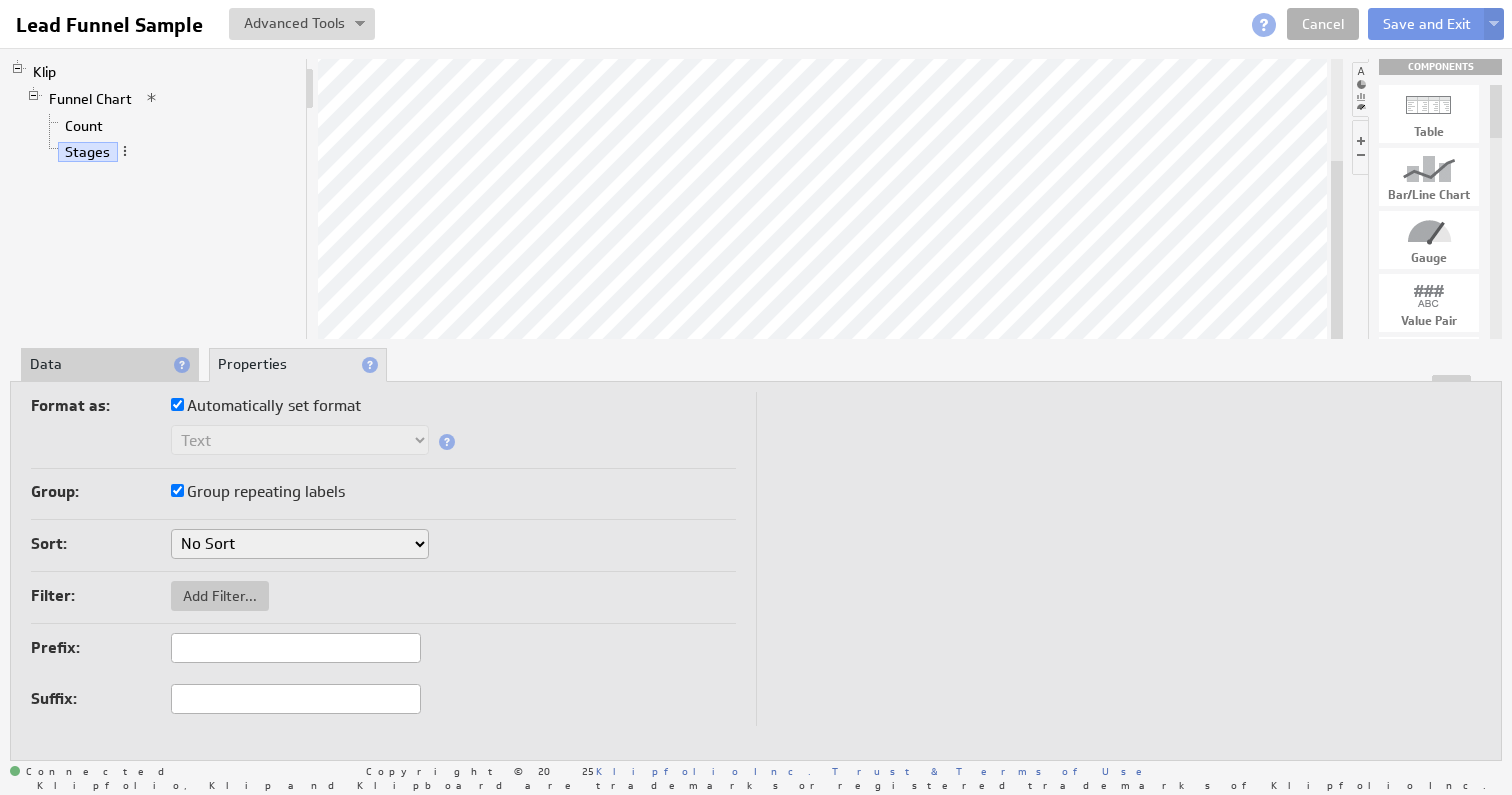 click on "No Sort A to Z Z to A" at bounding box center [300, 544] 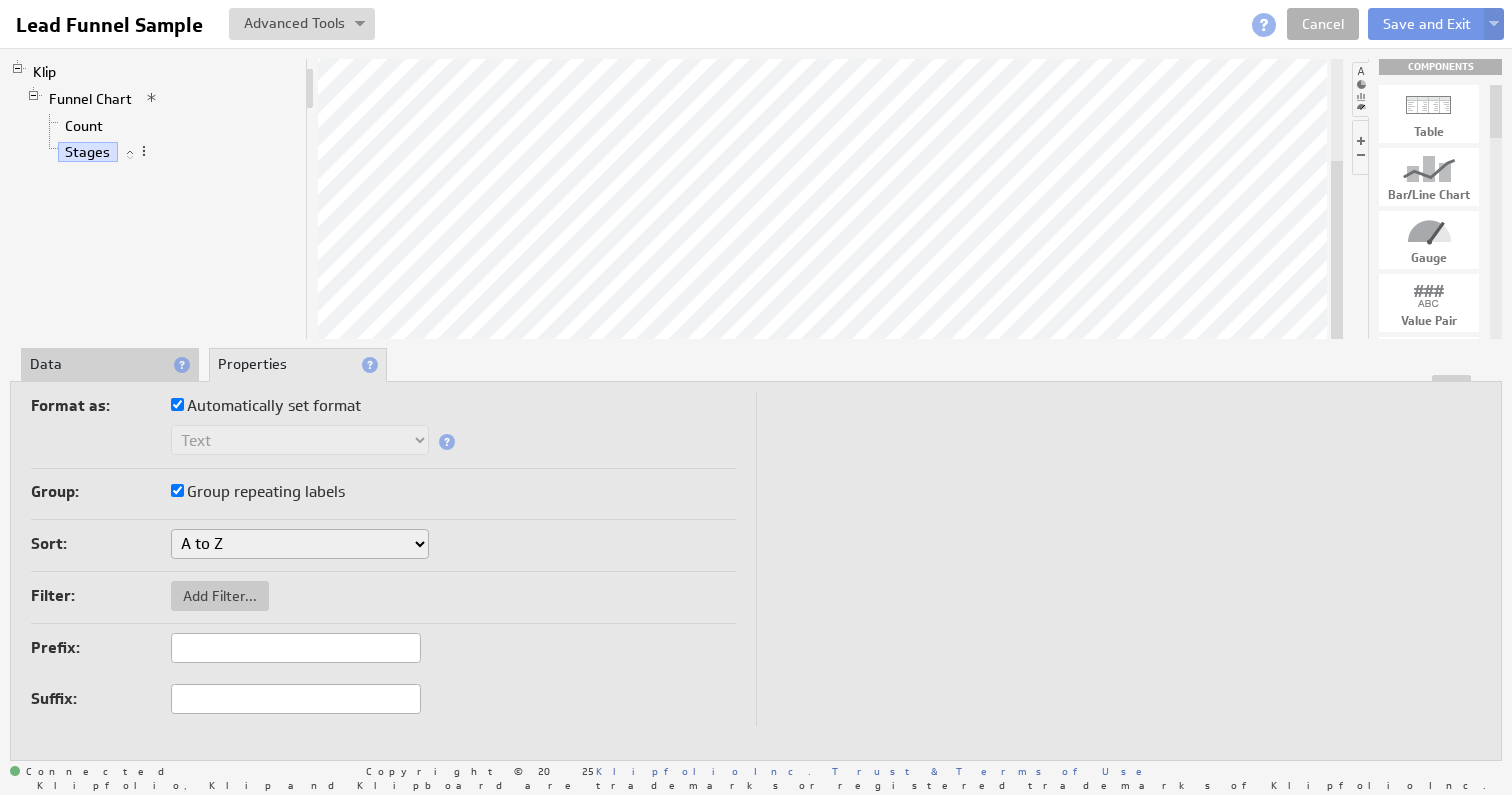 click on "No Sort A to Z Z to A" at bounding box center [300, 544] 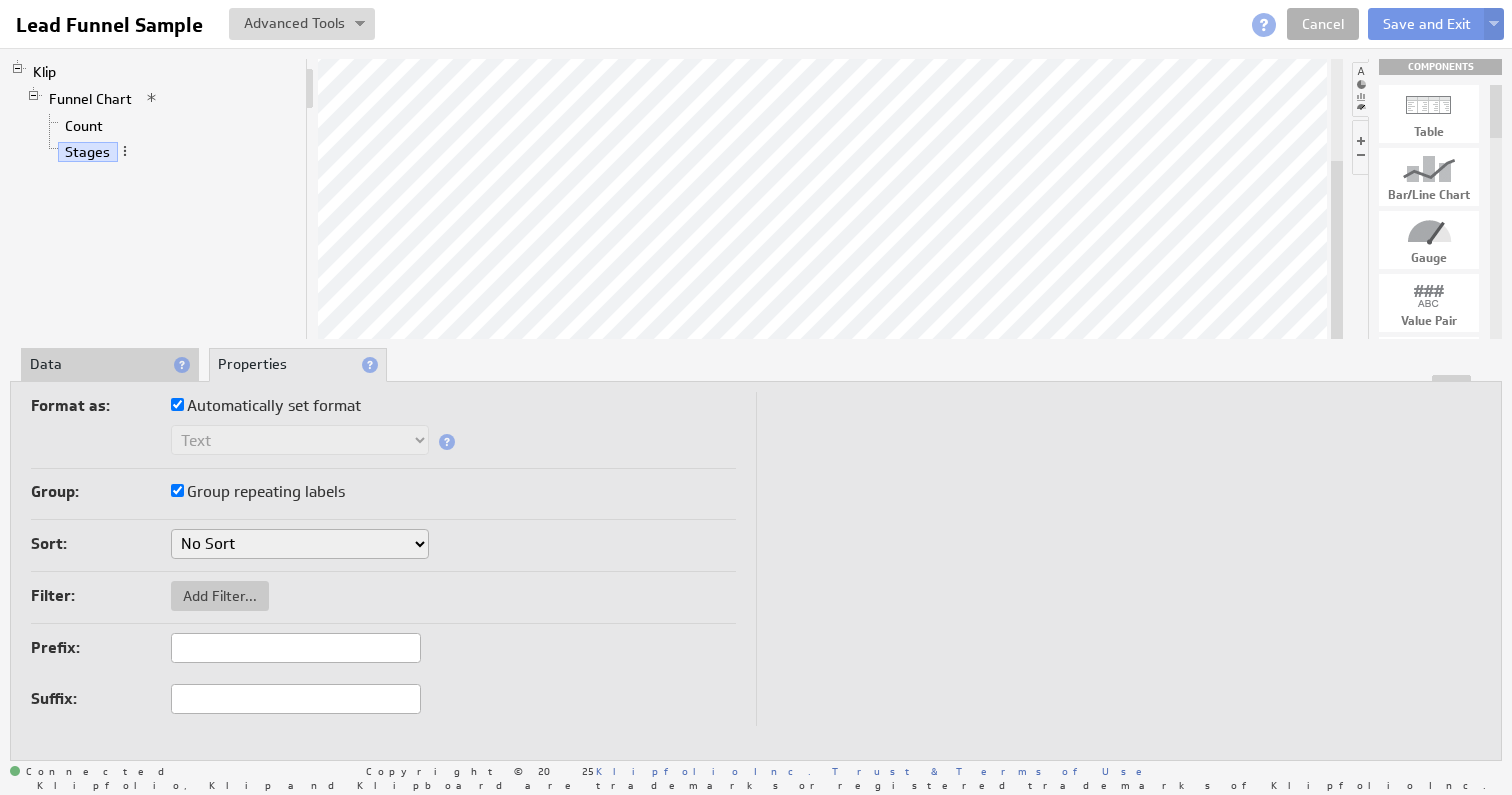drag, startPoint x: 113, startPoint y: 360, endPoint x: 131, endPoint y: 362, distance: 18.110771 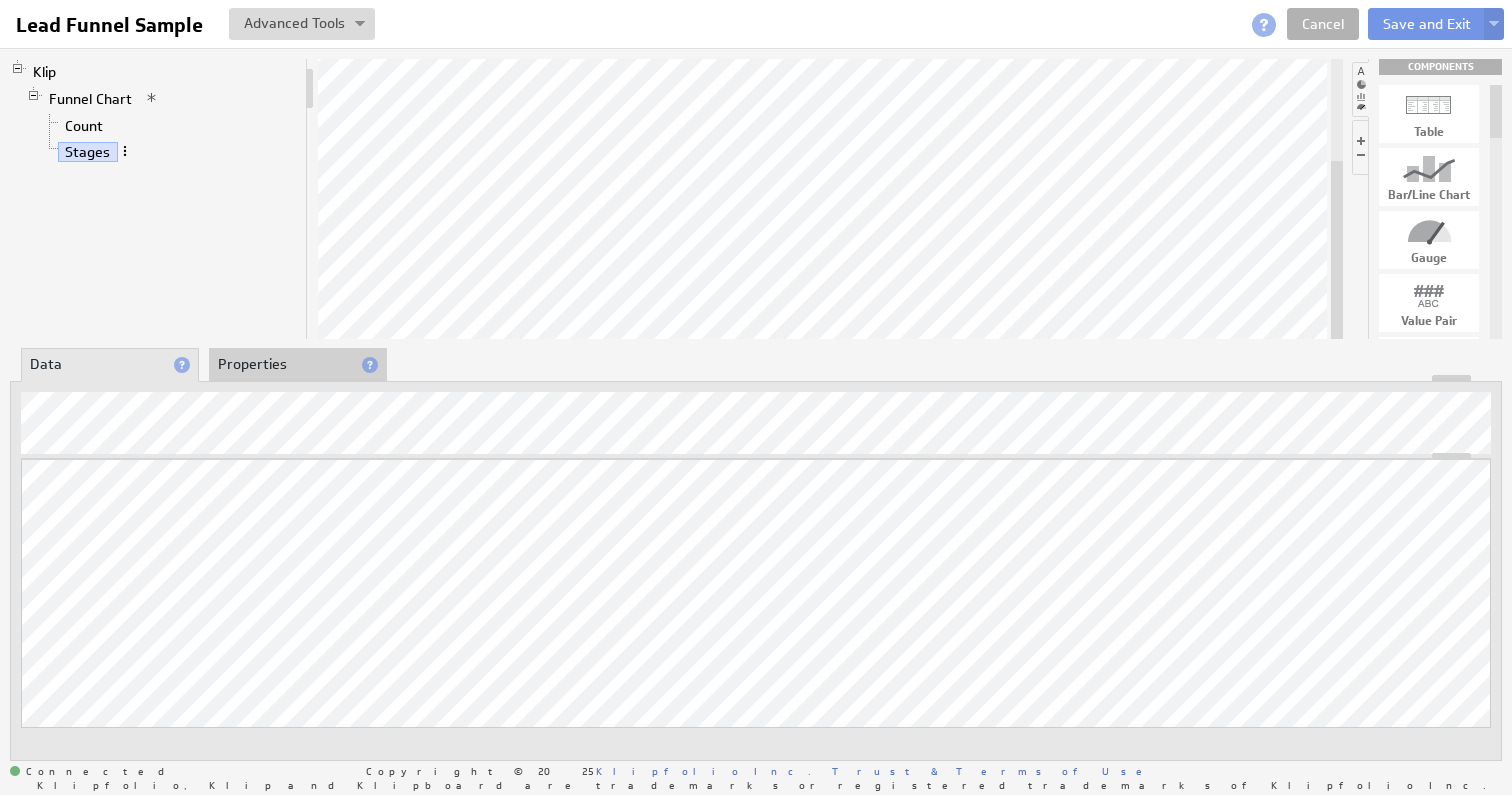 click at bounding box center [125, 151] 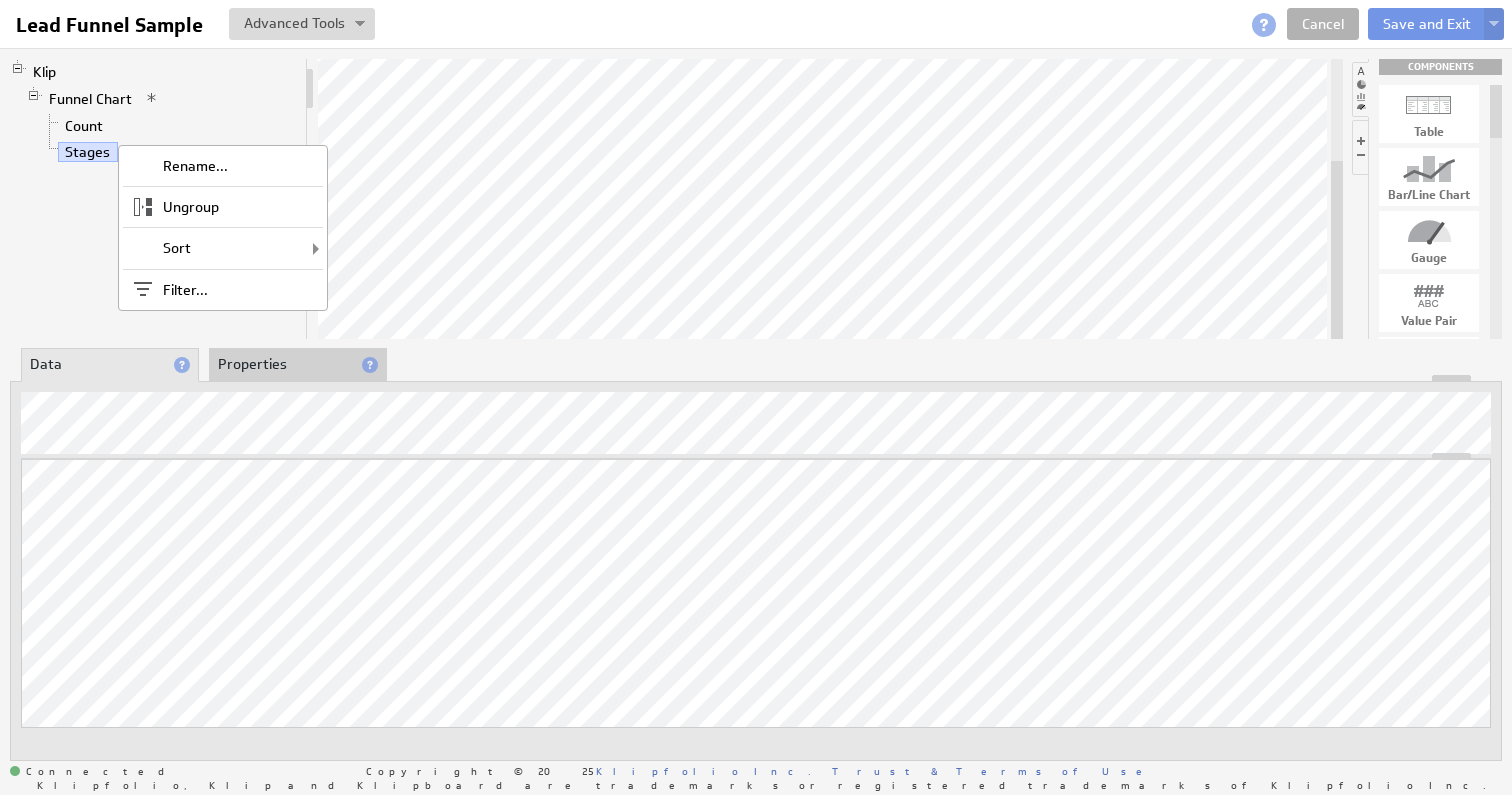 click on "Klip Funnel Chart Count Stages" at bounding box center [159, 199] 